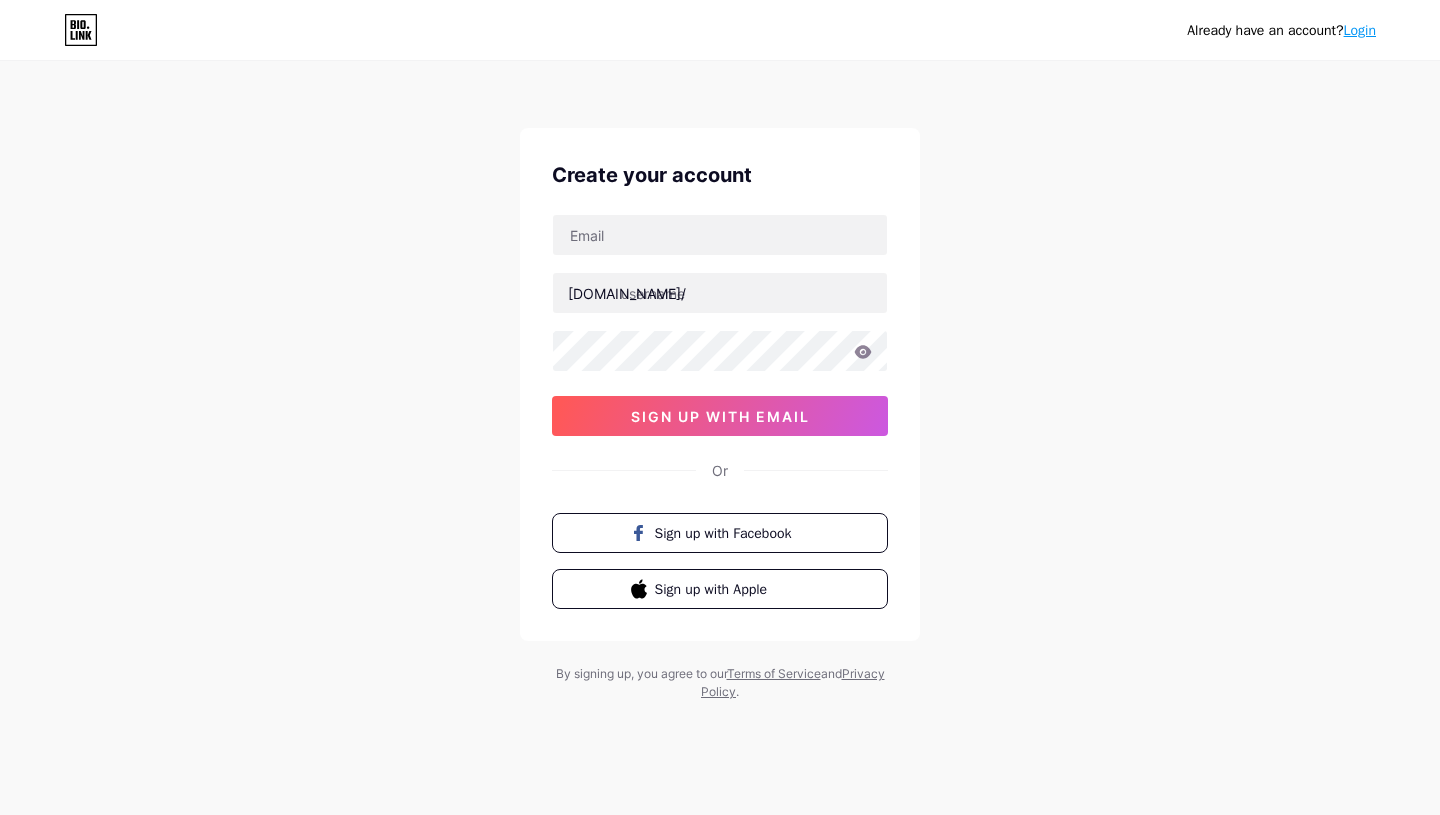 scroll, scrollTop: 0, scrollLeft: 0, axis: both 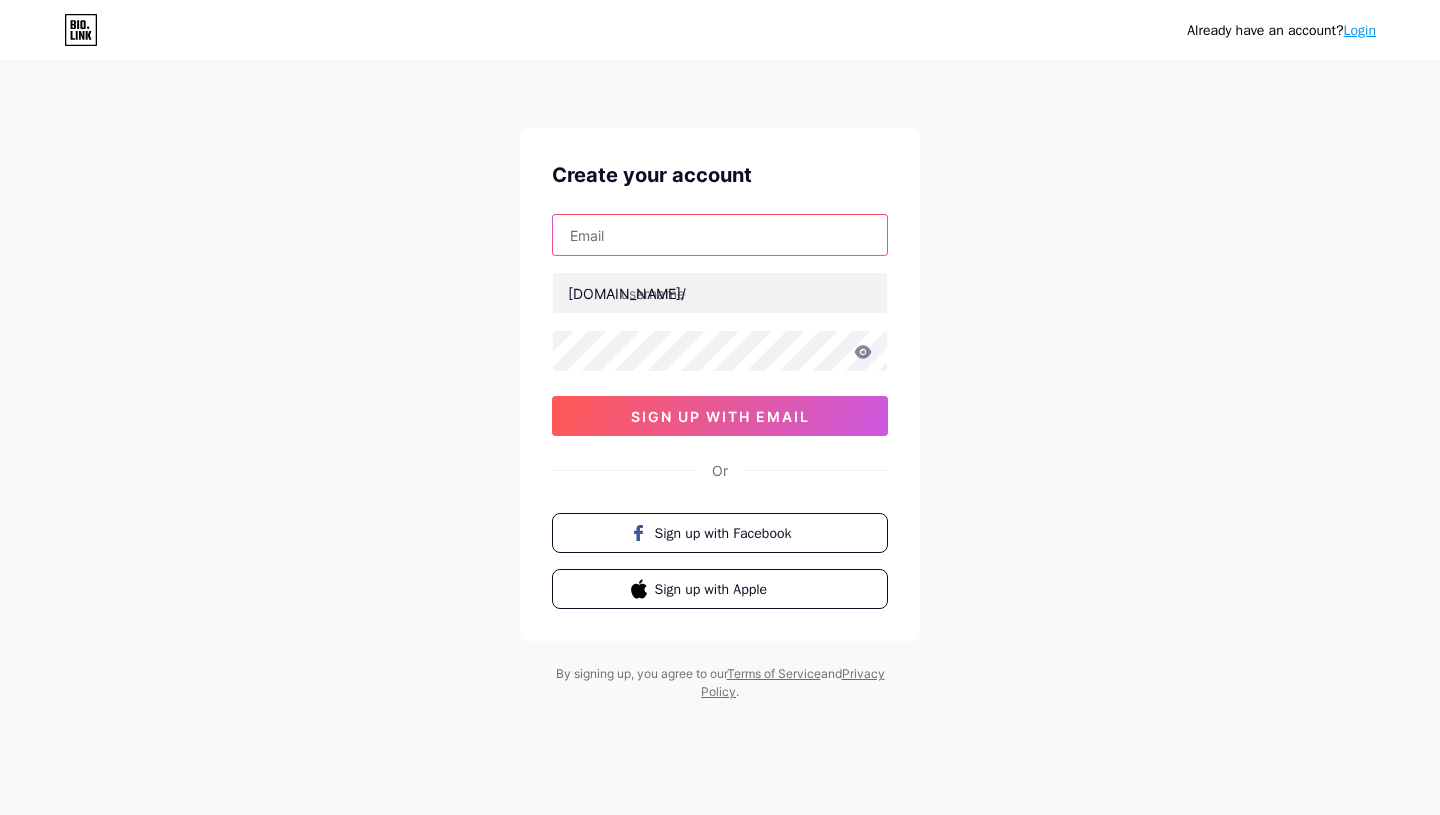 click at bounding box center (720, 235) 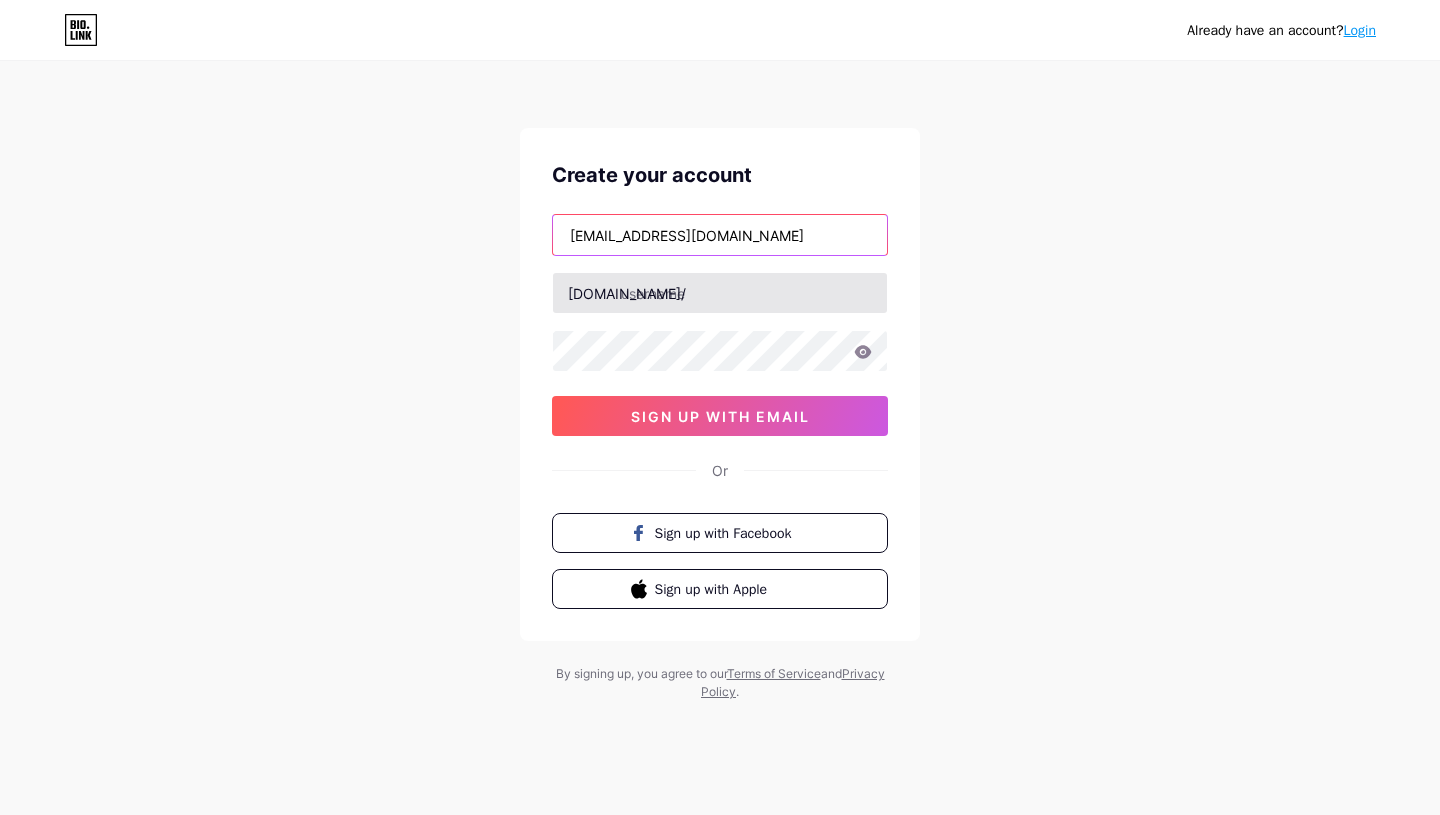 type on "[EMAIL_ADDRESS][DOMAIN_NAME]" 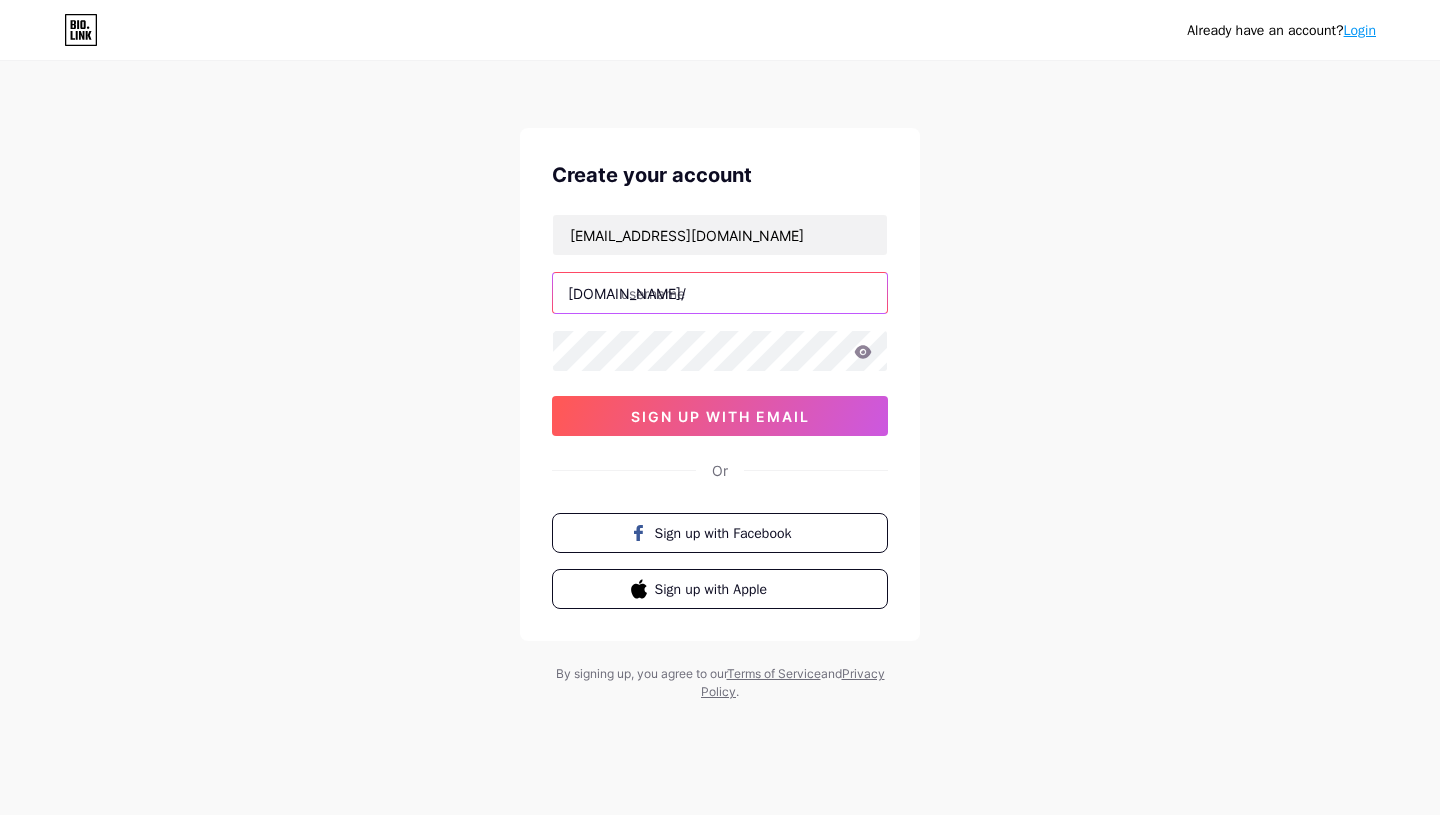 click at bounding box center (720, 293) 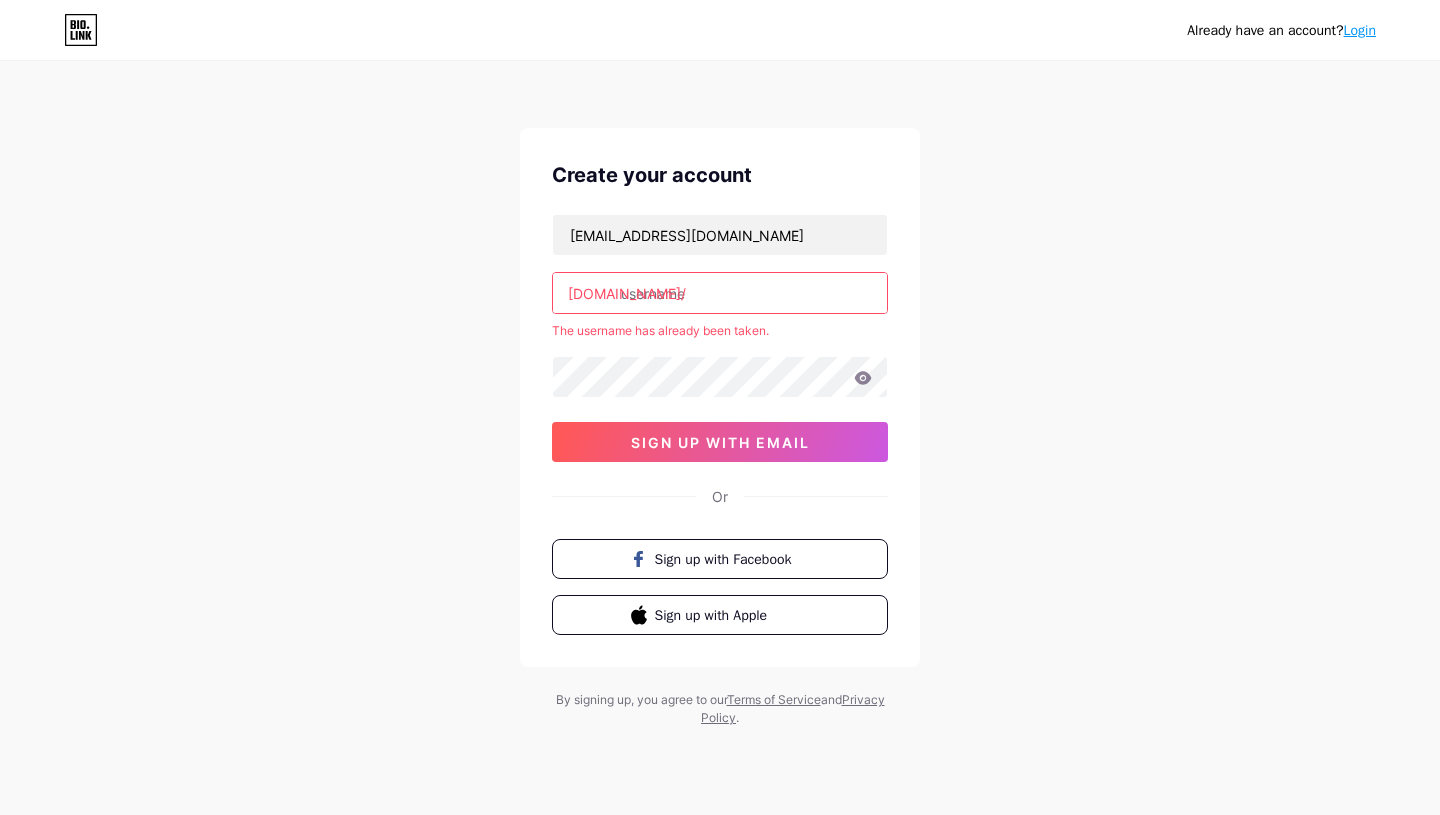 type on "f" 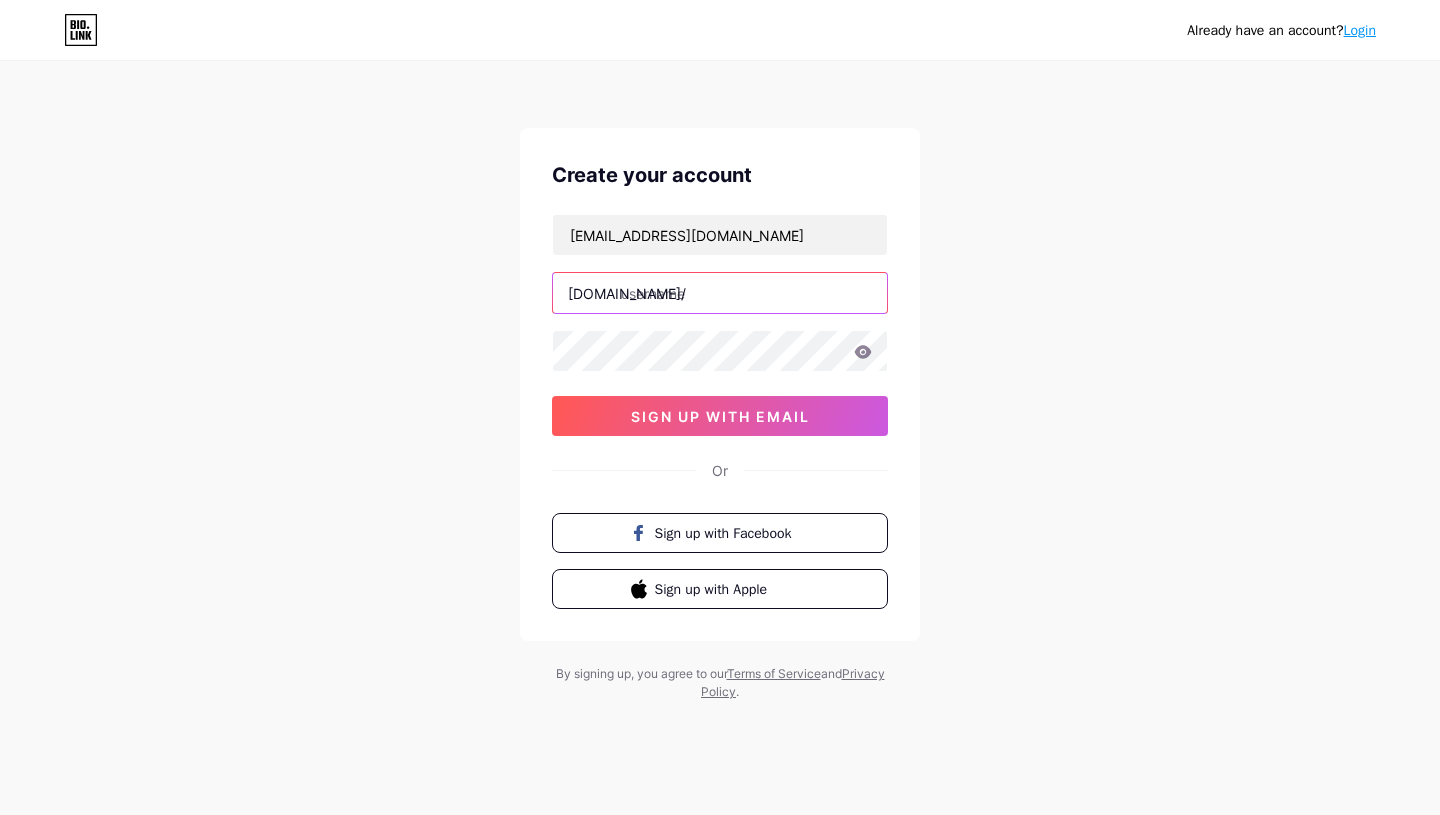 type on "f" 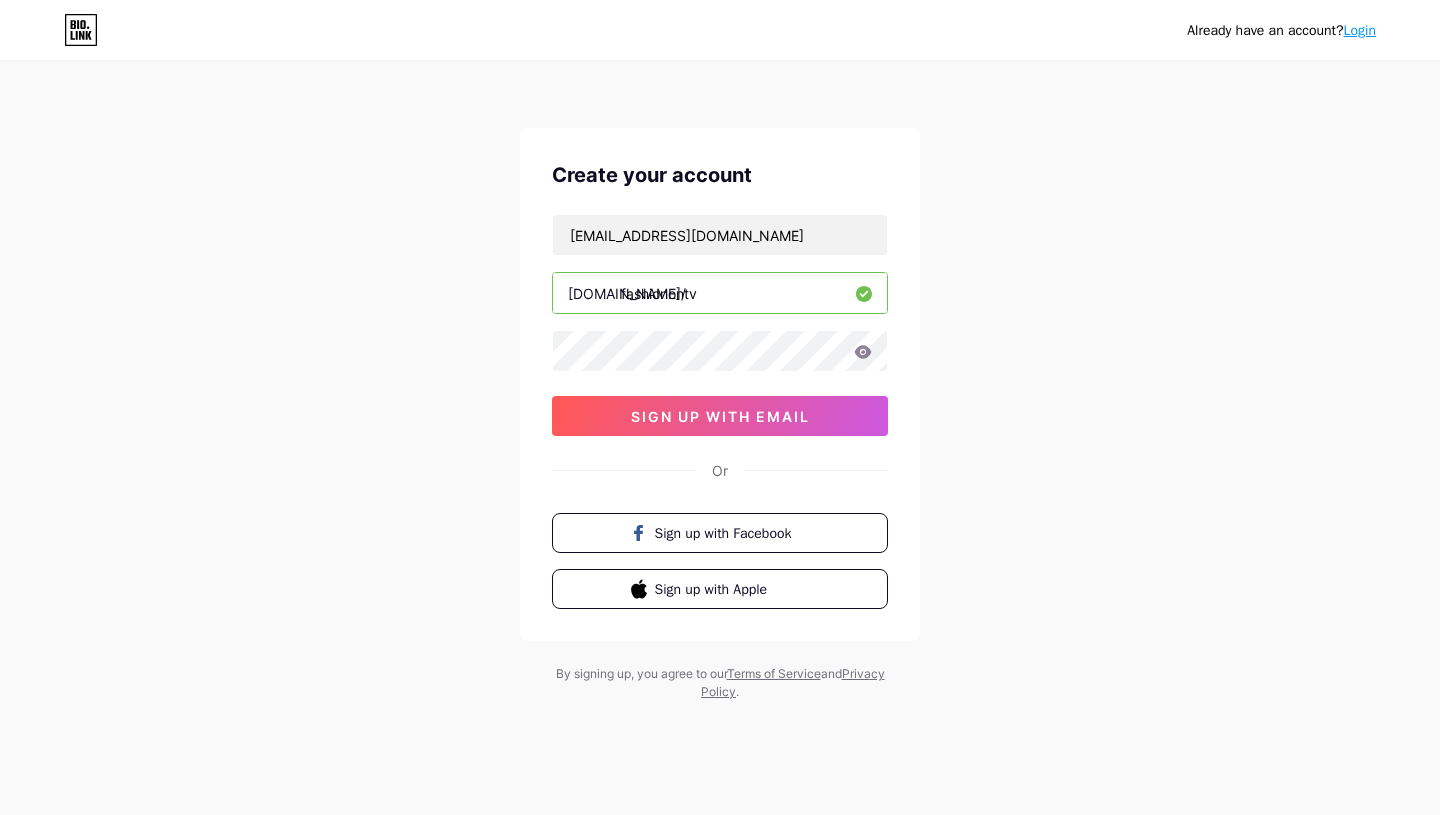 type on "fashionontv" 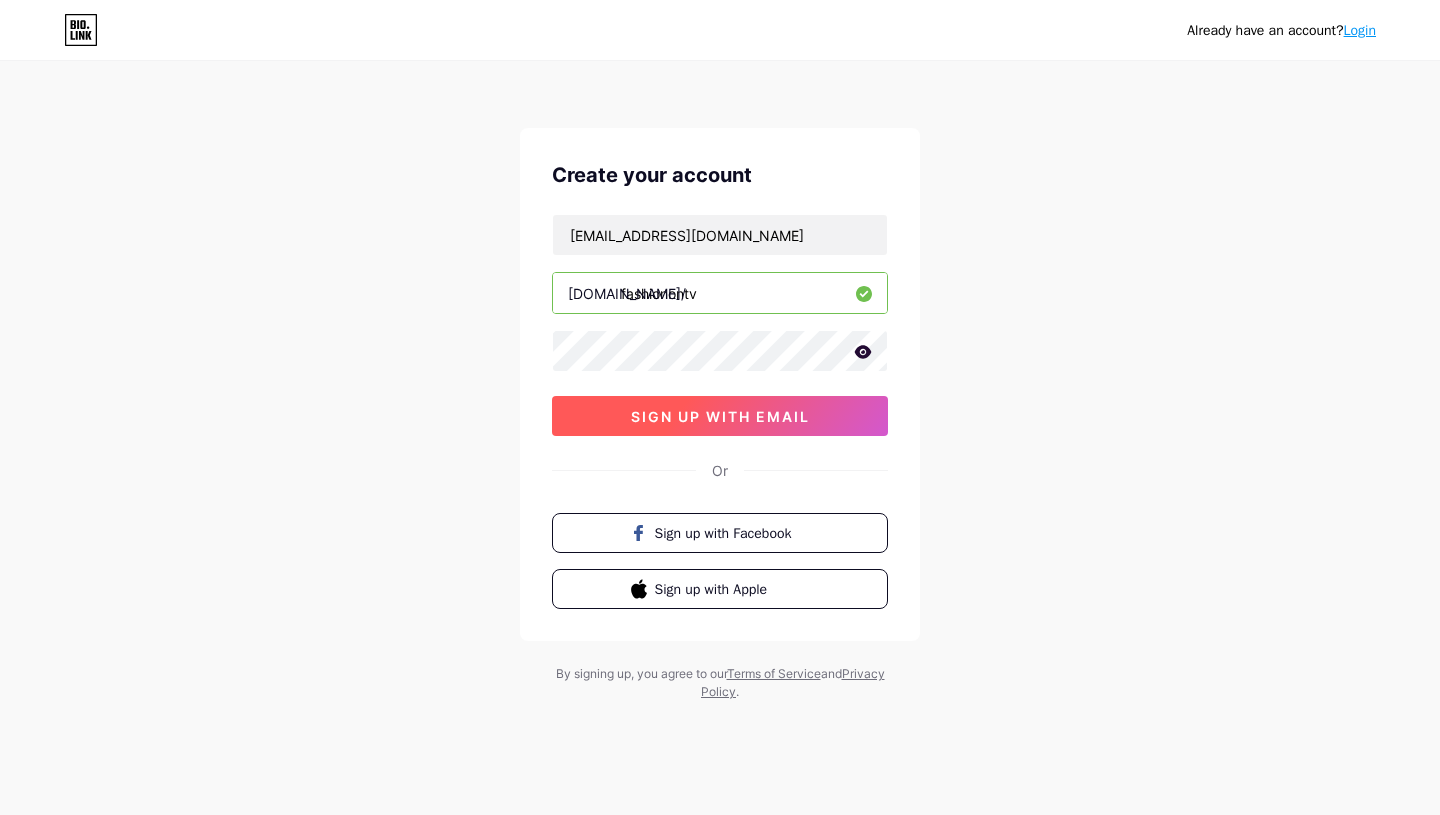 click on "sign up with email" at bounding box center (720, 416) 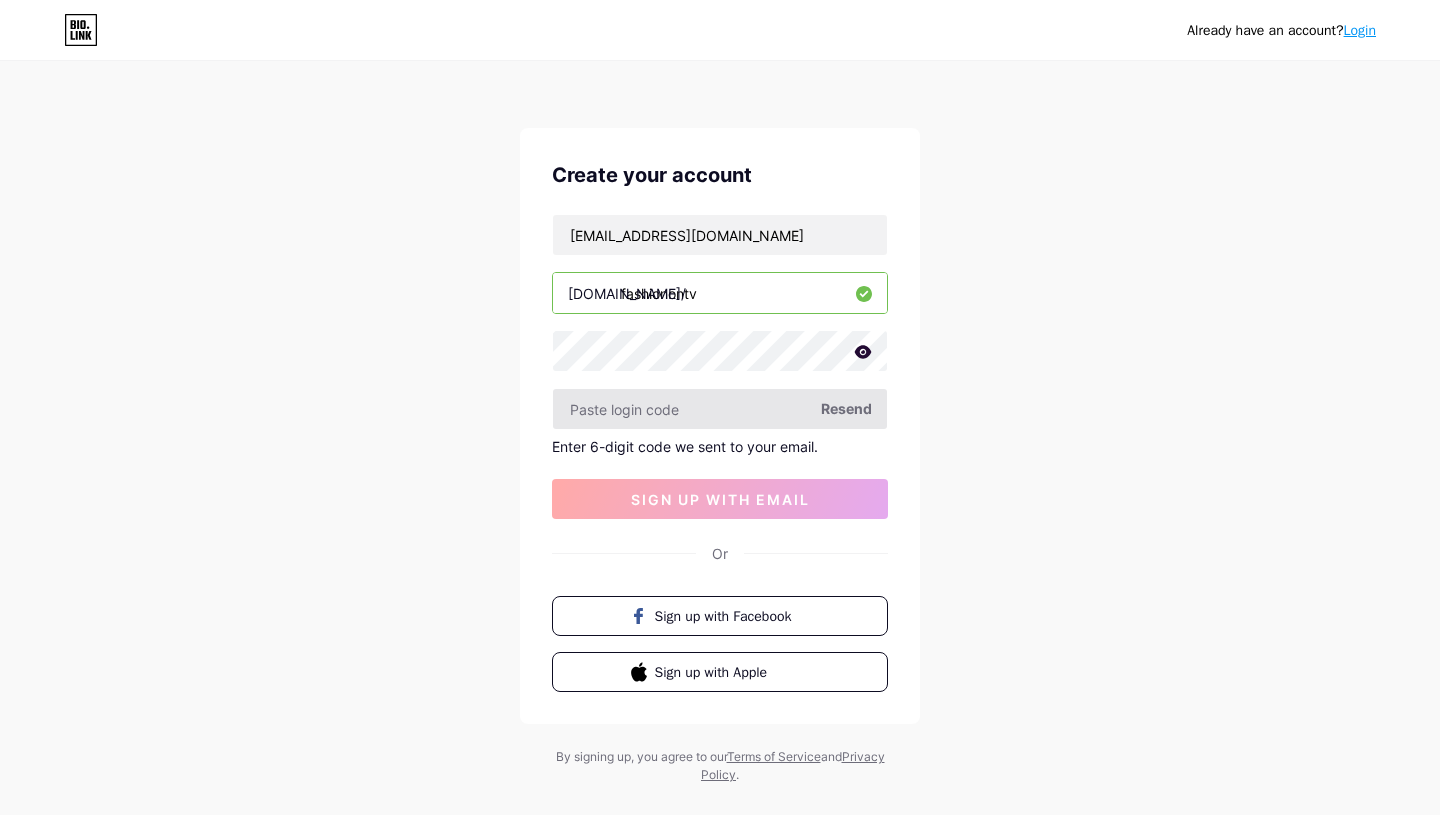 click at bounding box center (720, 409) 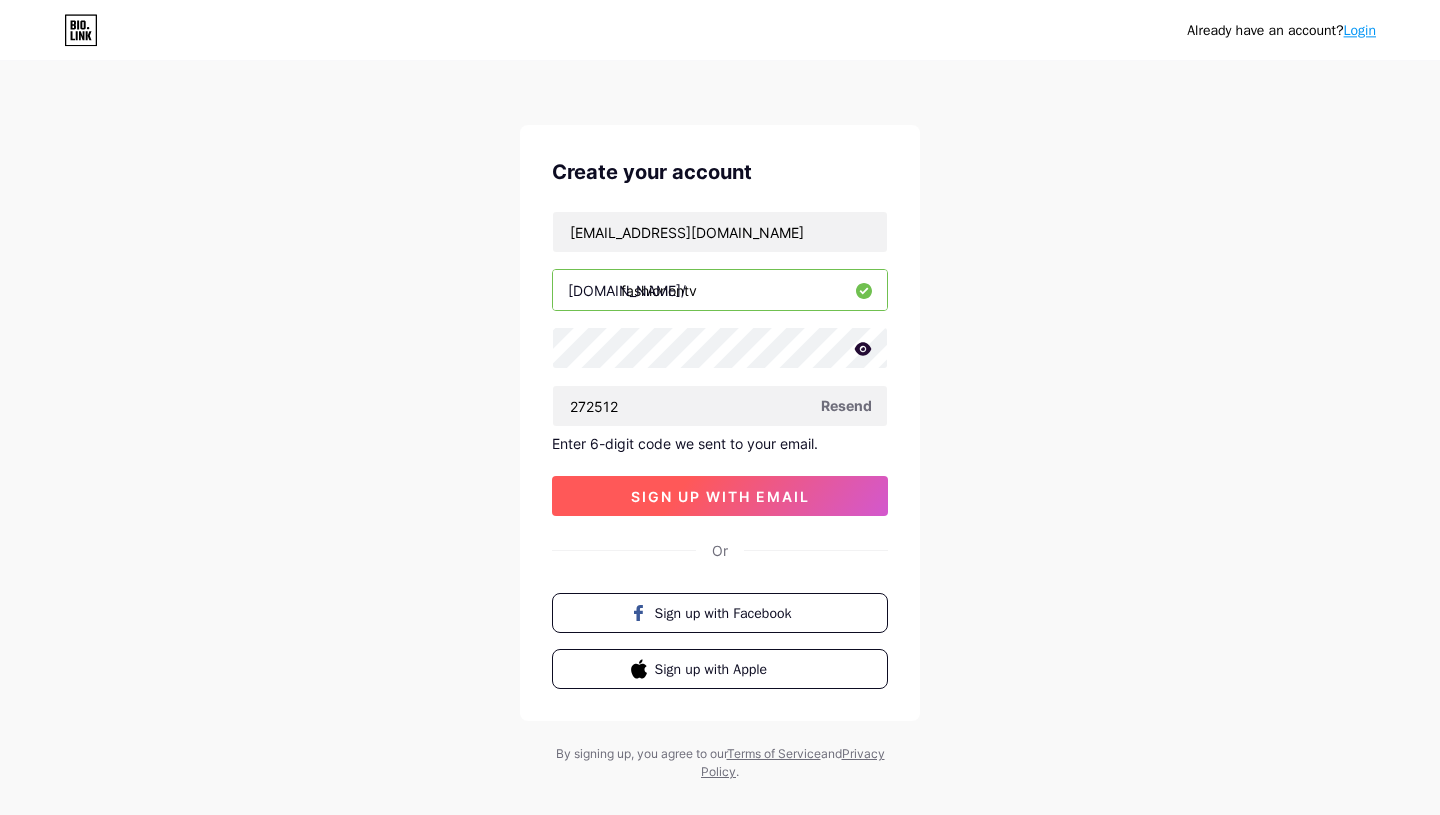 scroll, scrollTop: 5, scrollLeft: 0, axis: vertical 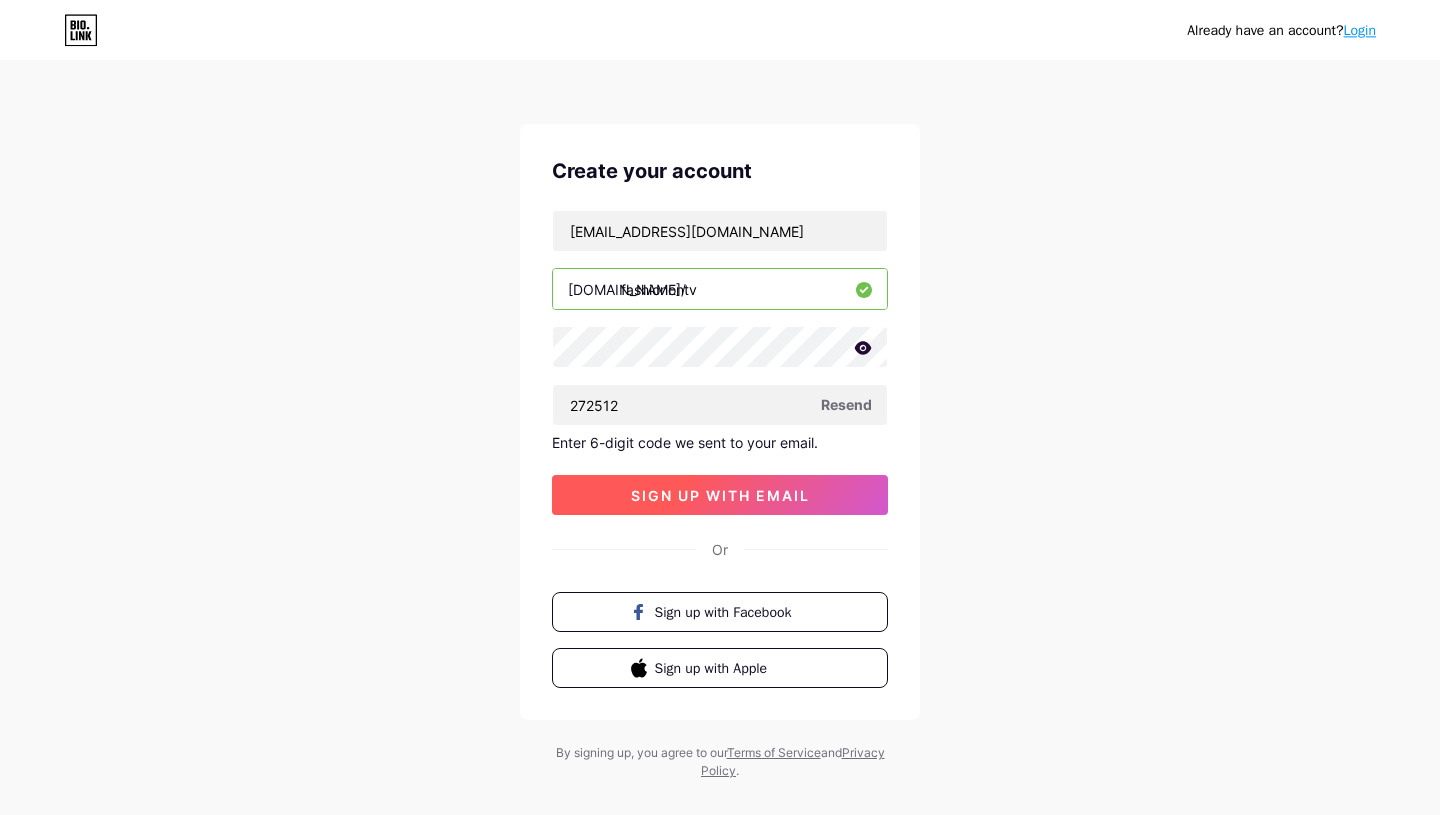 type on "272512" 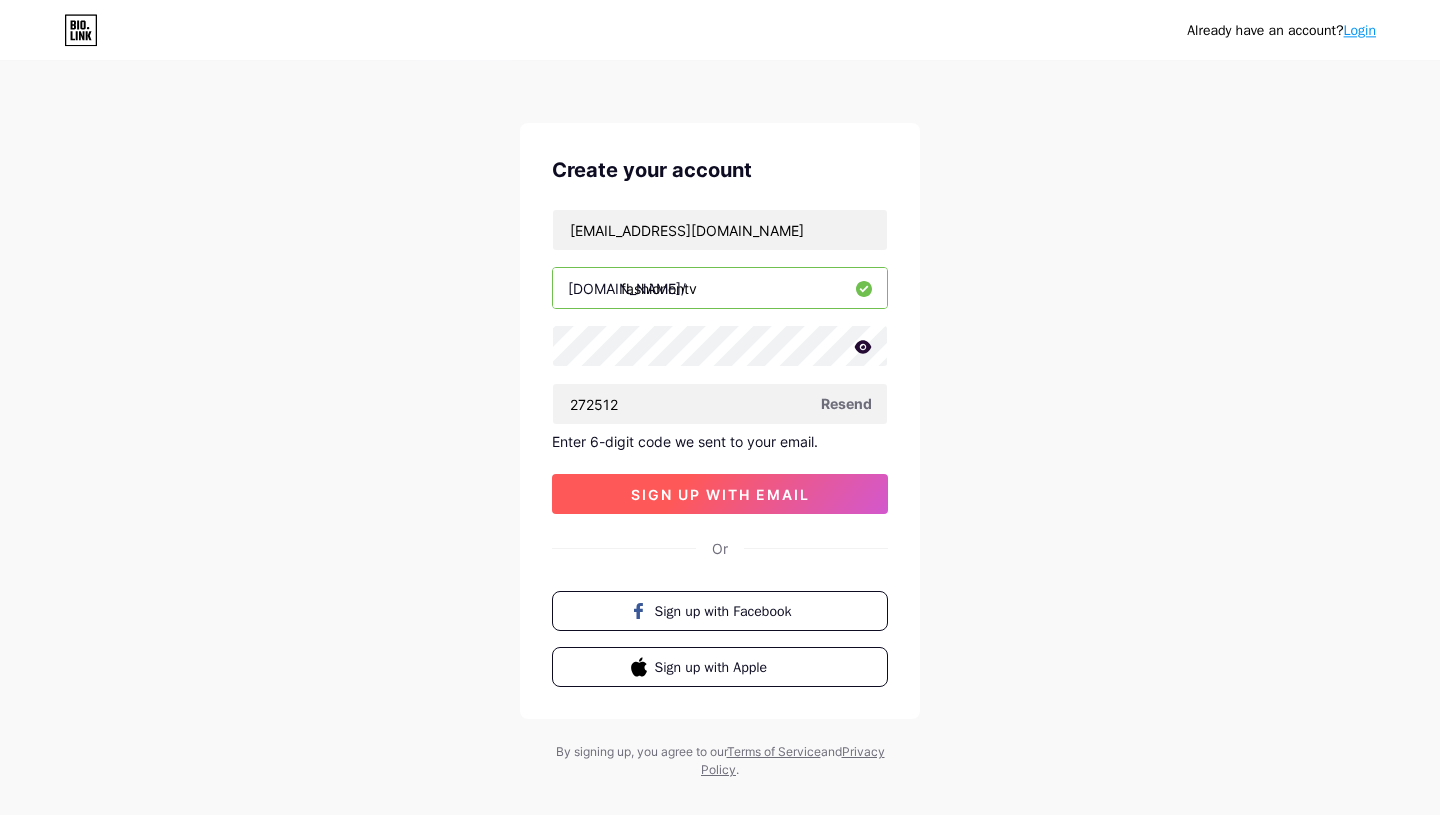 click on "sign up with email" at bounding box center (720, 494) 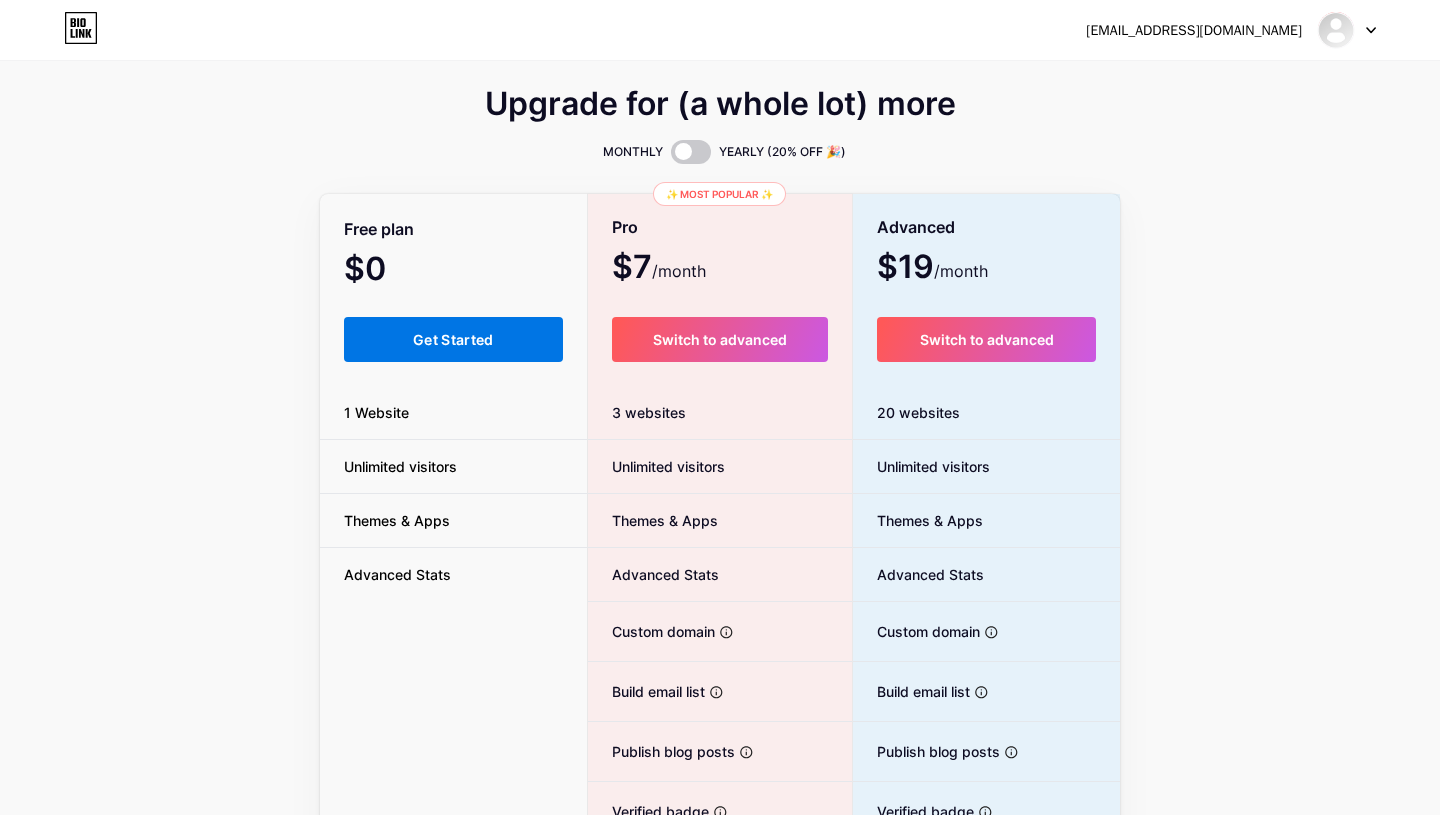 click on "Get Started" at bounding box center [453, 339] 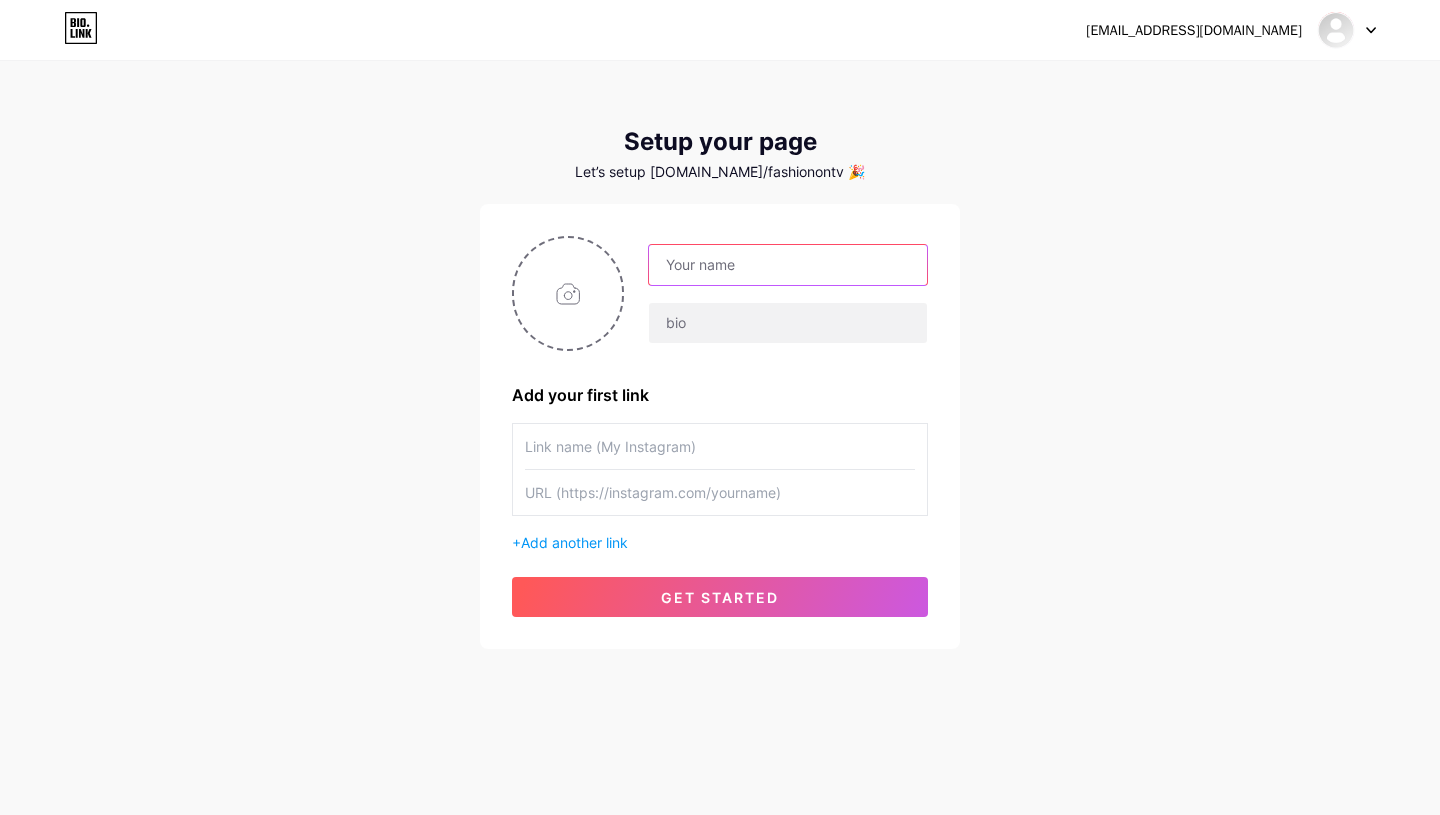 click at bounding box center [788, 265] 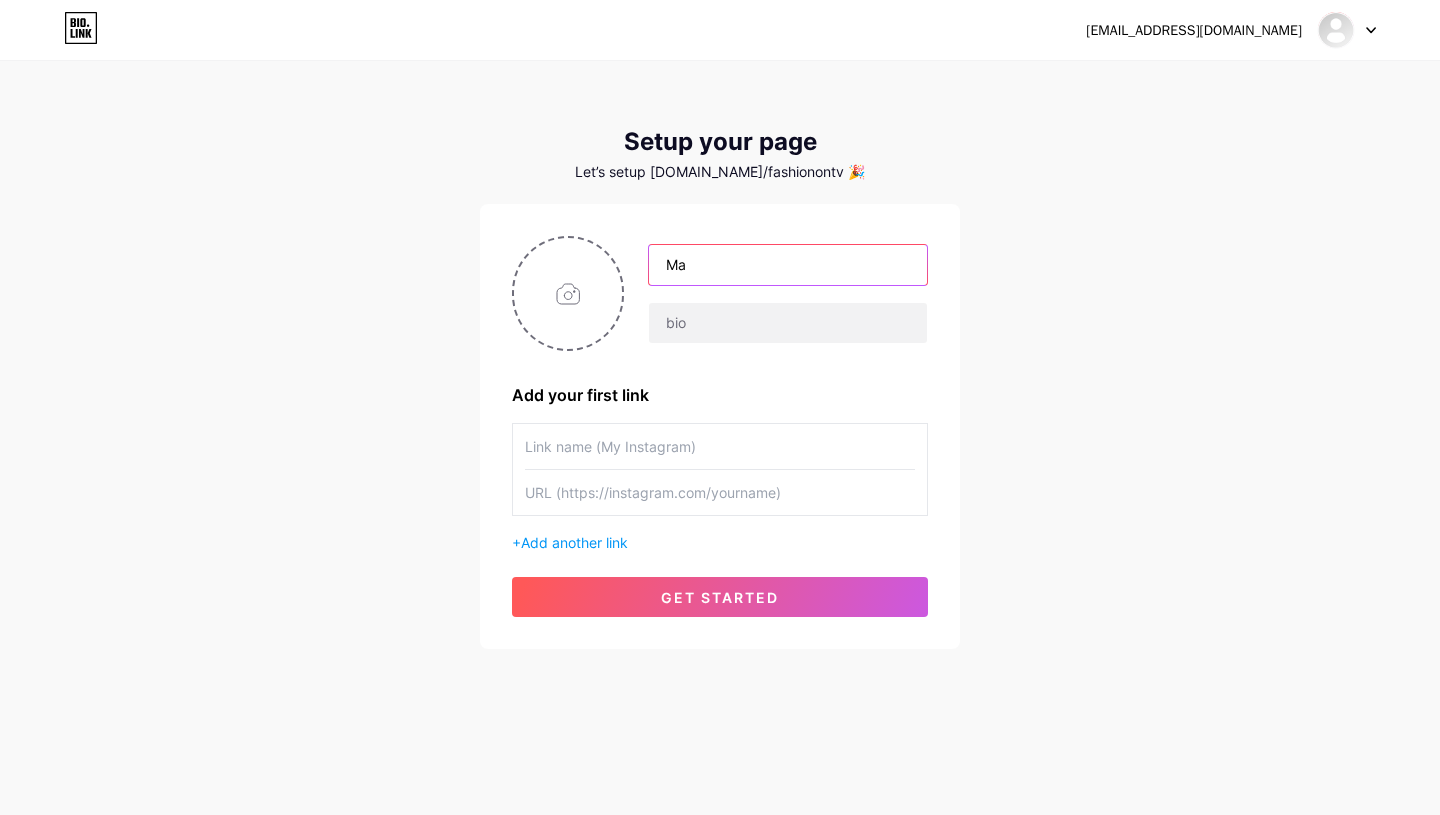 type on "M" 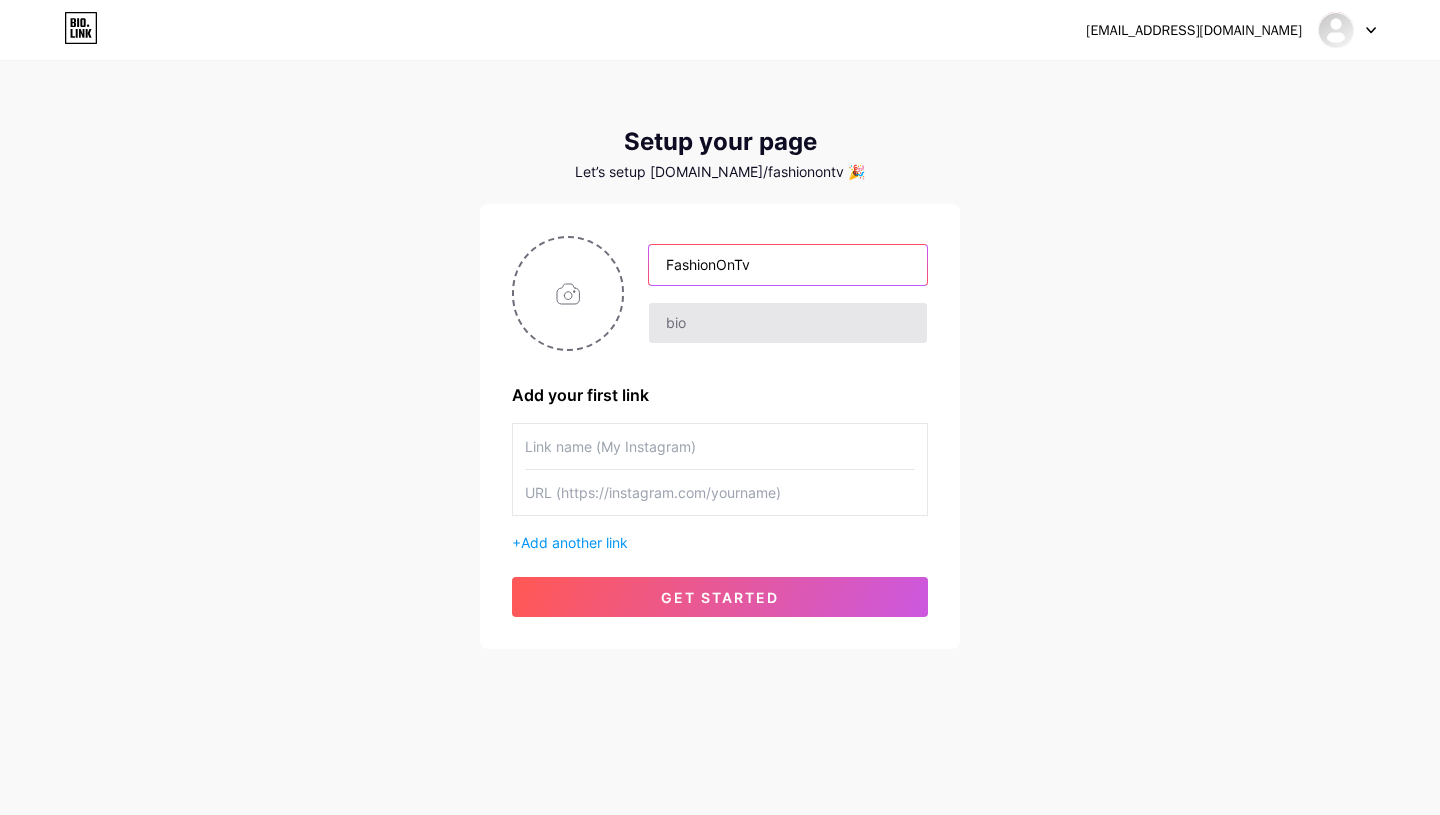 type on "FashionOnTv" 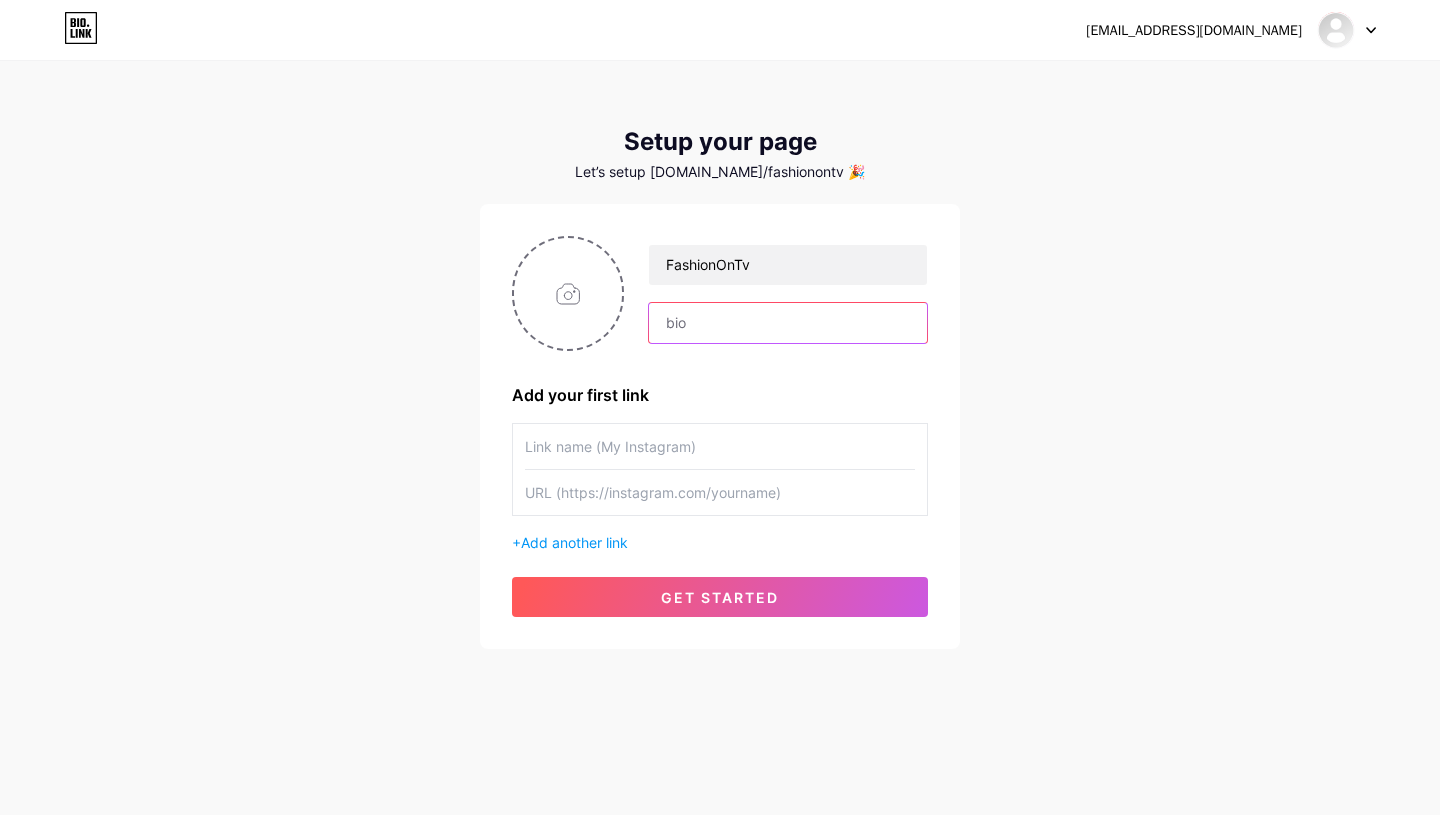 click at bounding box center (788, 323) 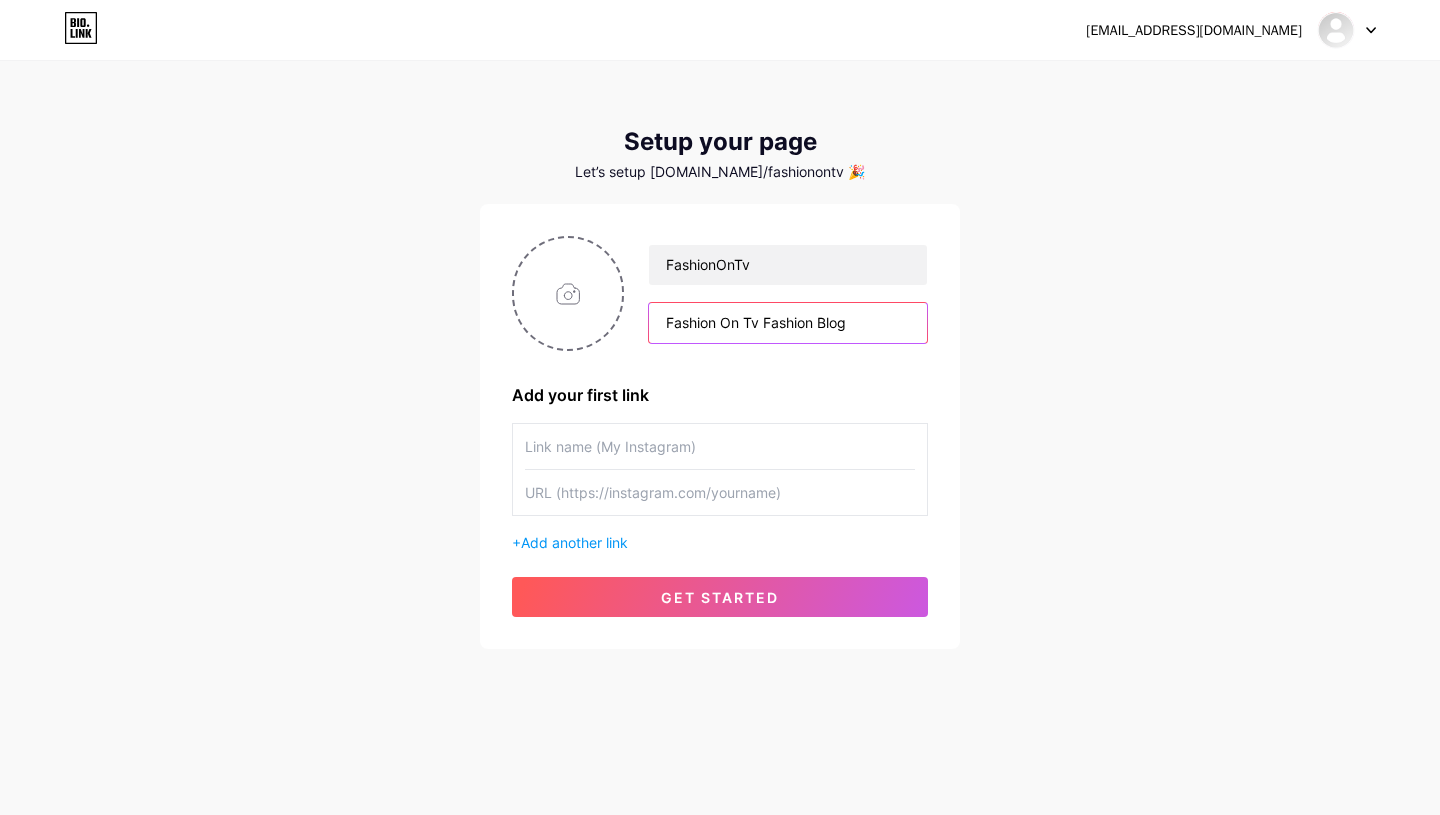 type on "Fashion On Tv Fashion Blog" 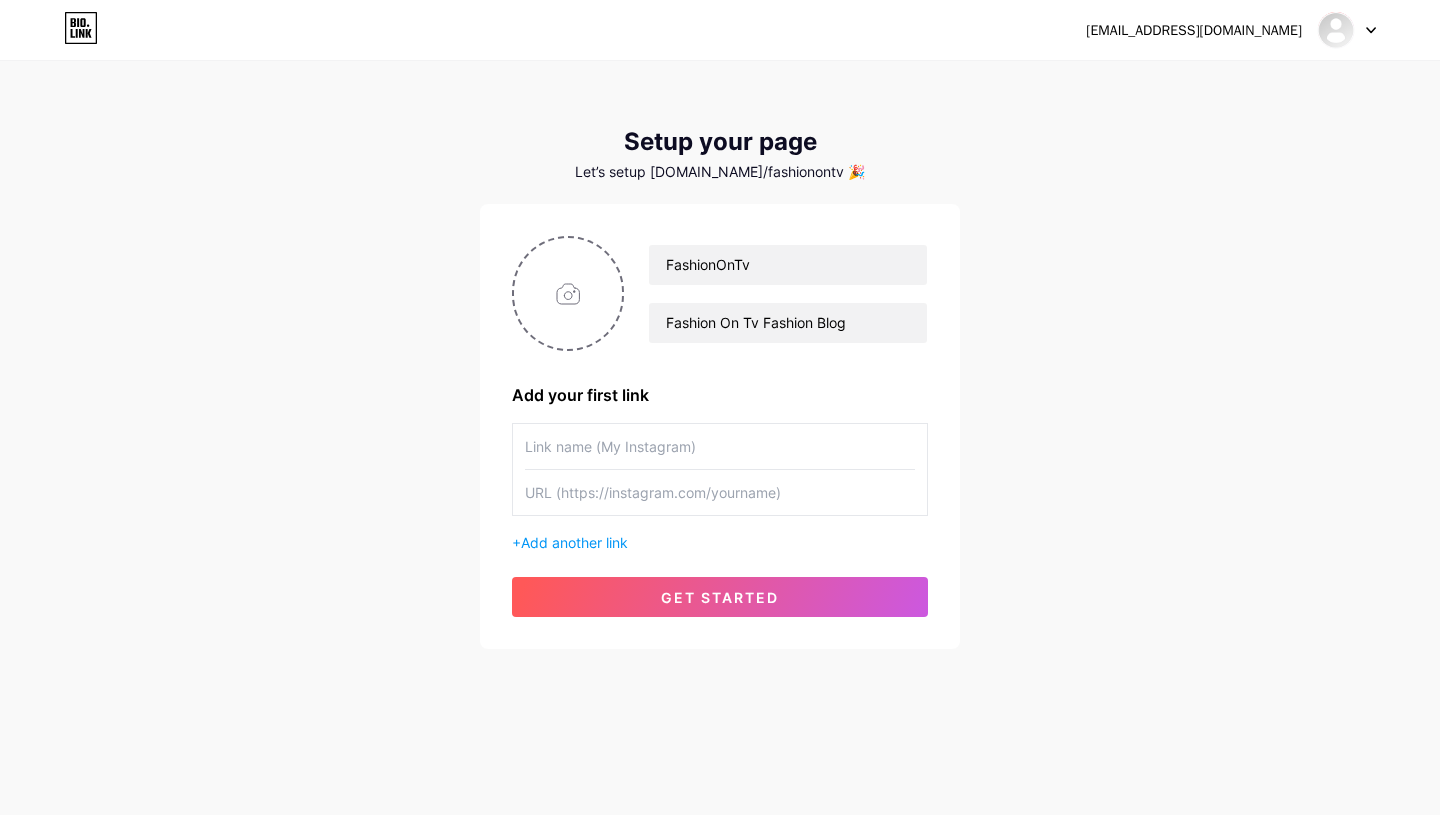click at bounding box center [720, 446] 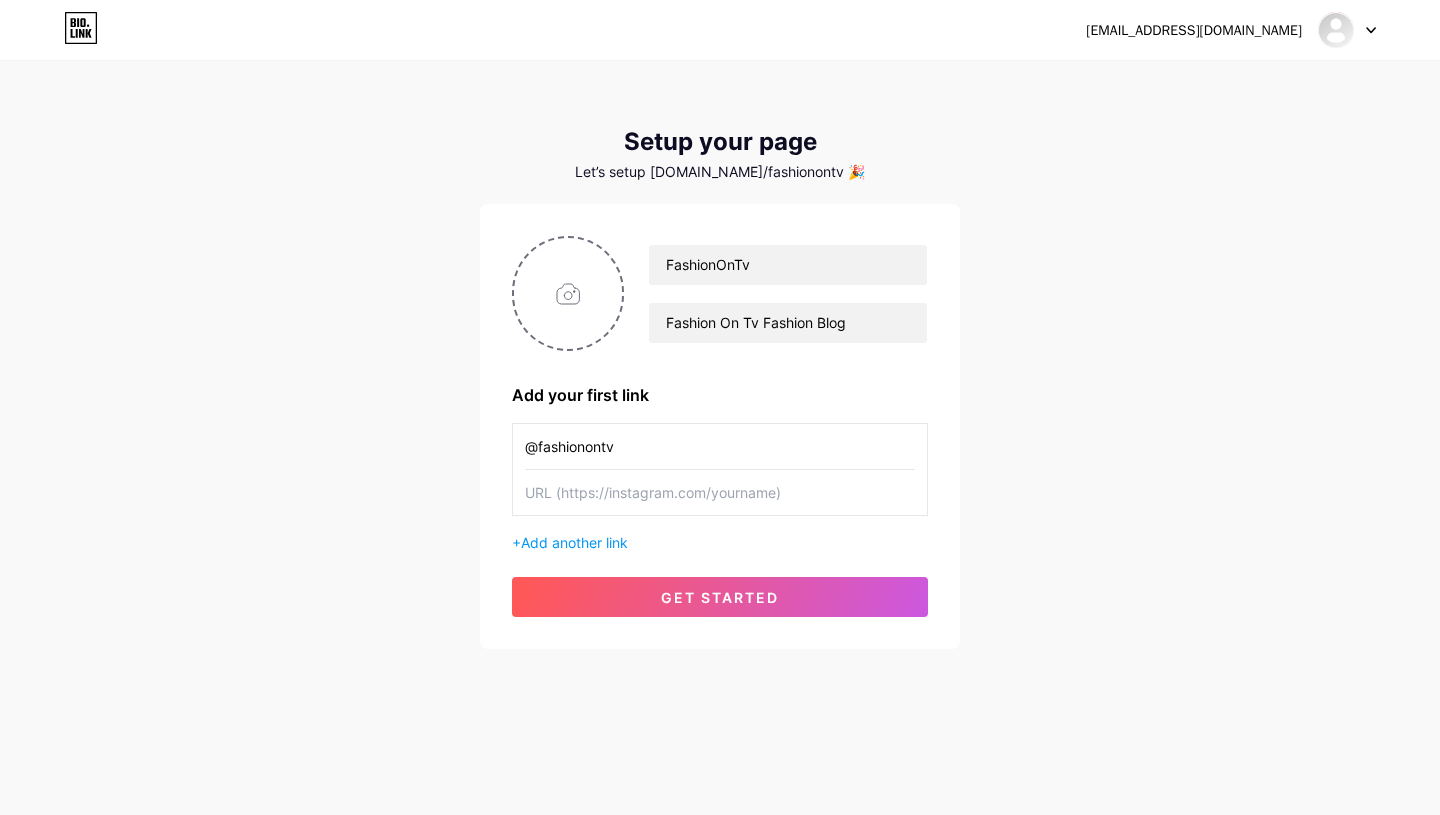 type on "@fashionontv" 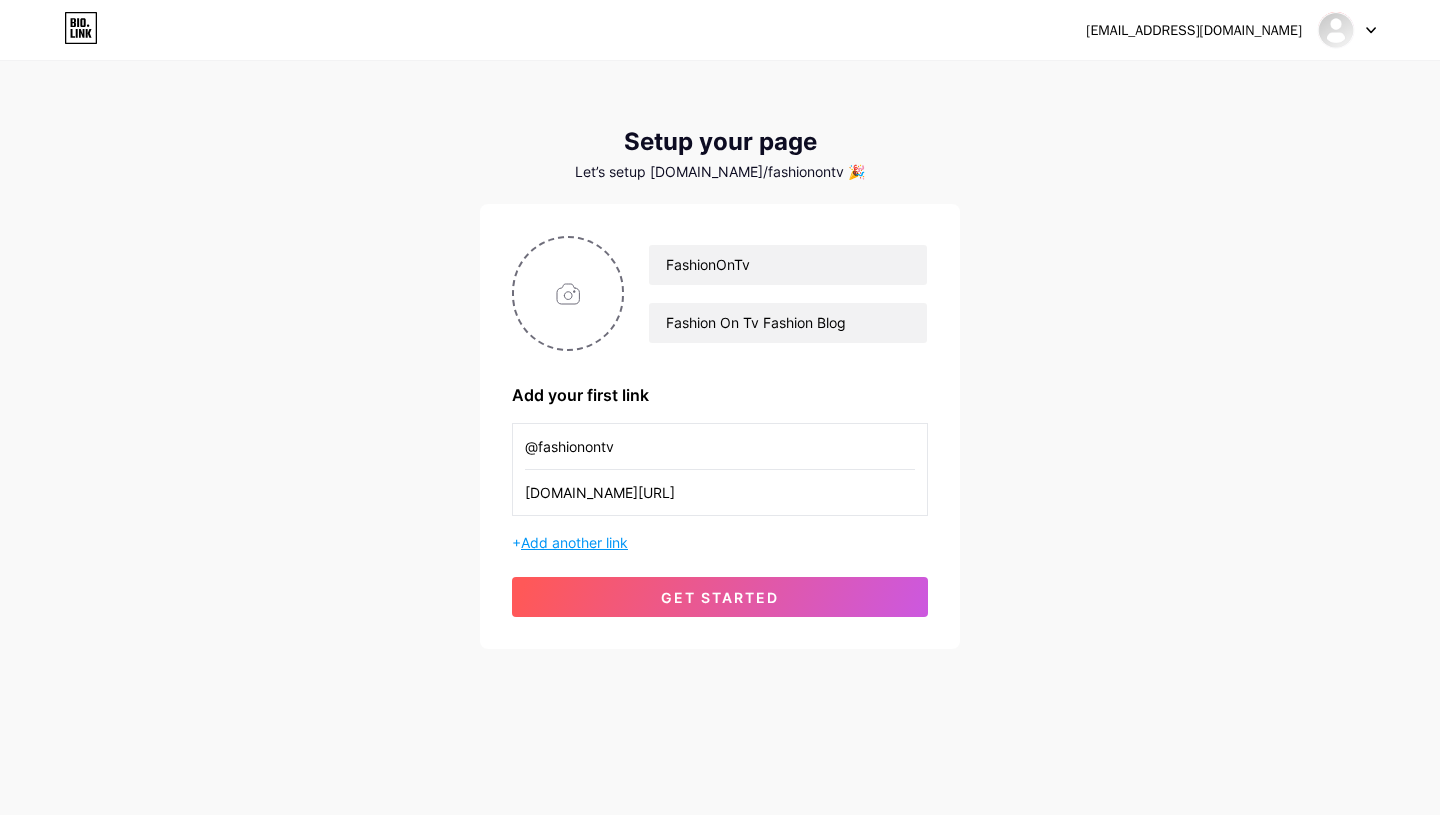 click on "Add another link" at bounding box center (574, 542) 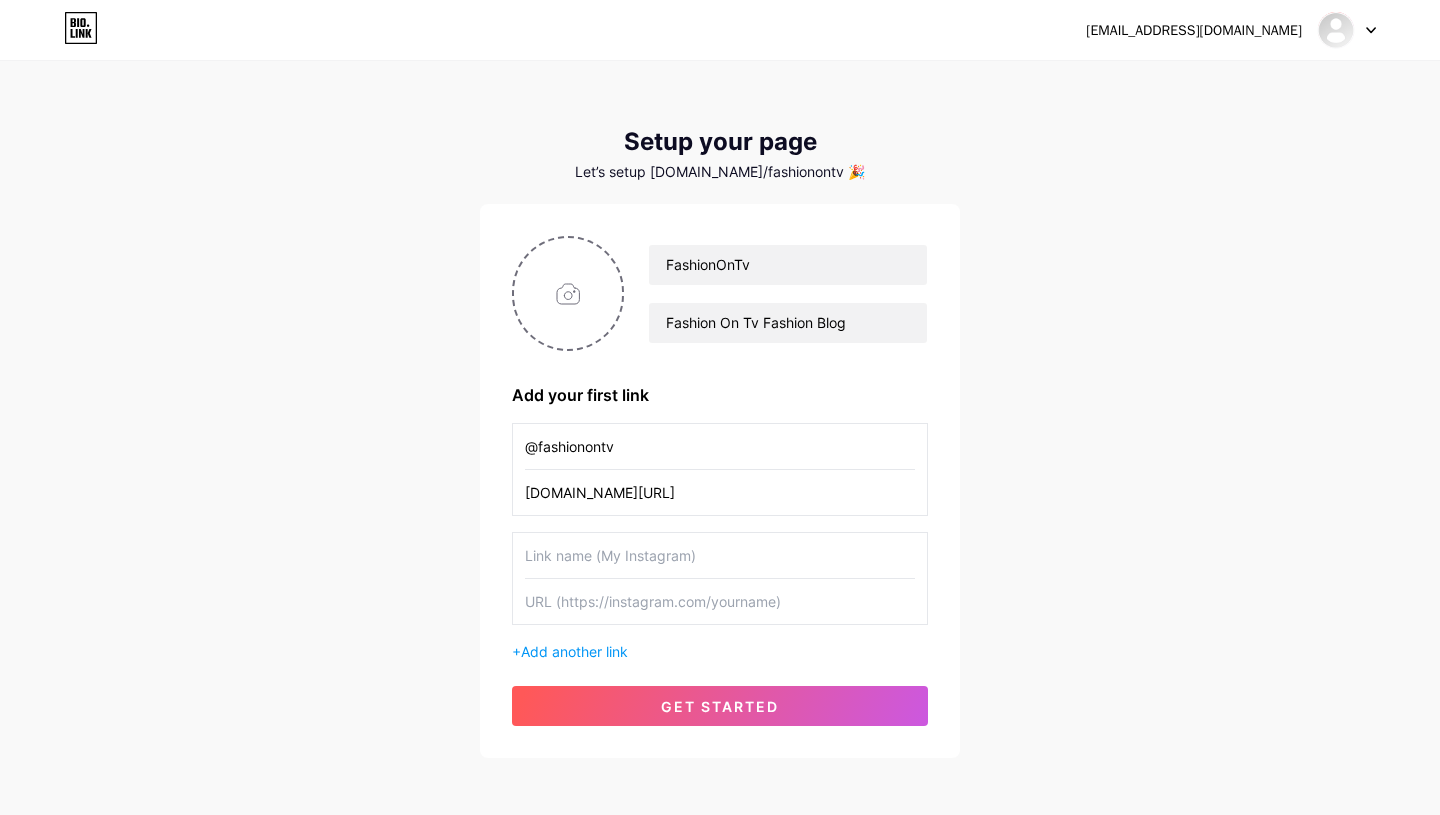 click on "[DOMAIN_NAME][URL]" at bounding box center (720, 492) 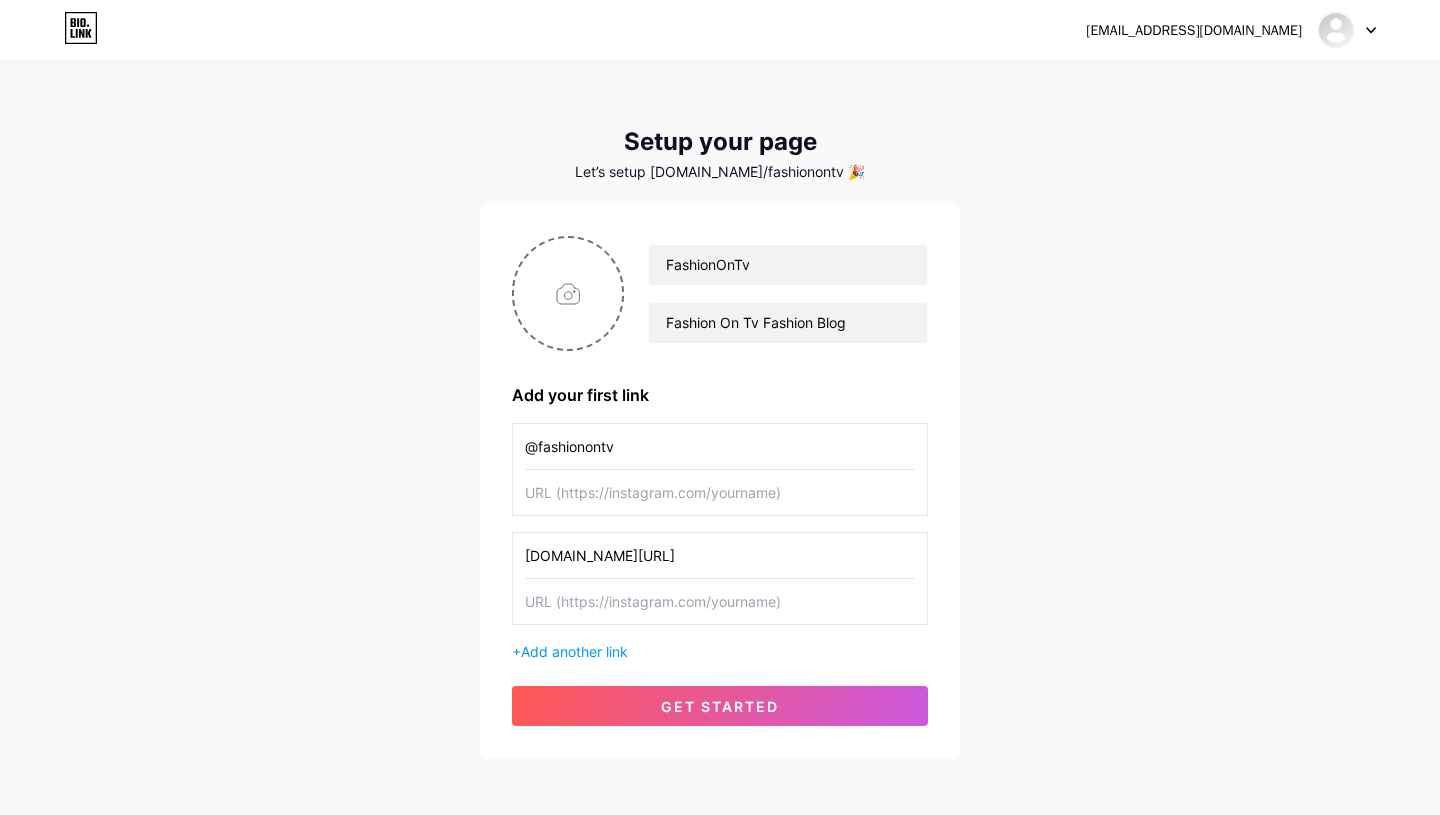 drag, startPoint x: 611, startPoint y: 561, endPoint x: 638, endPoint y: 526, distance: 44.20407 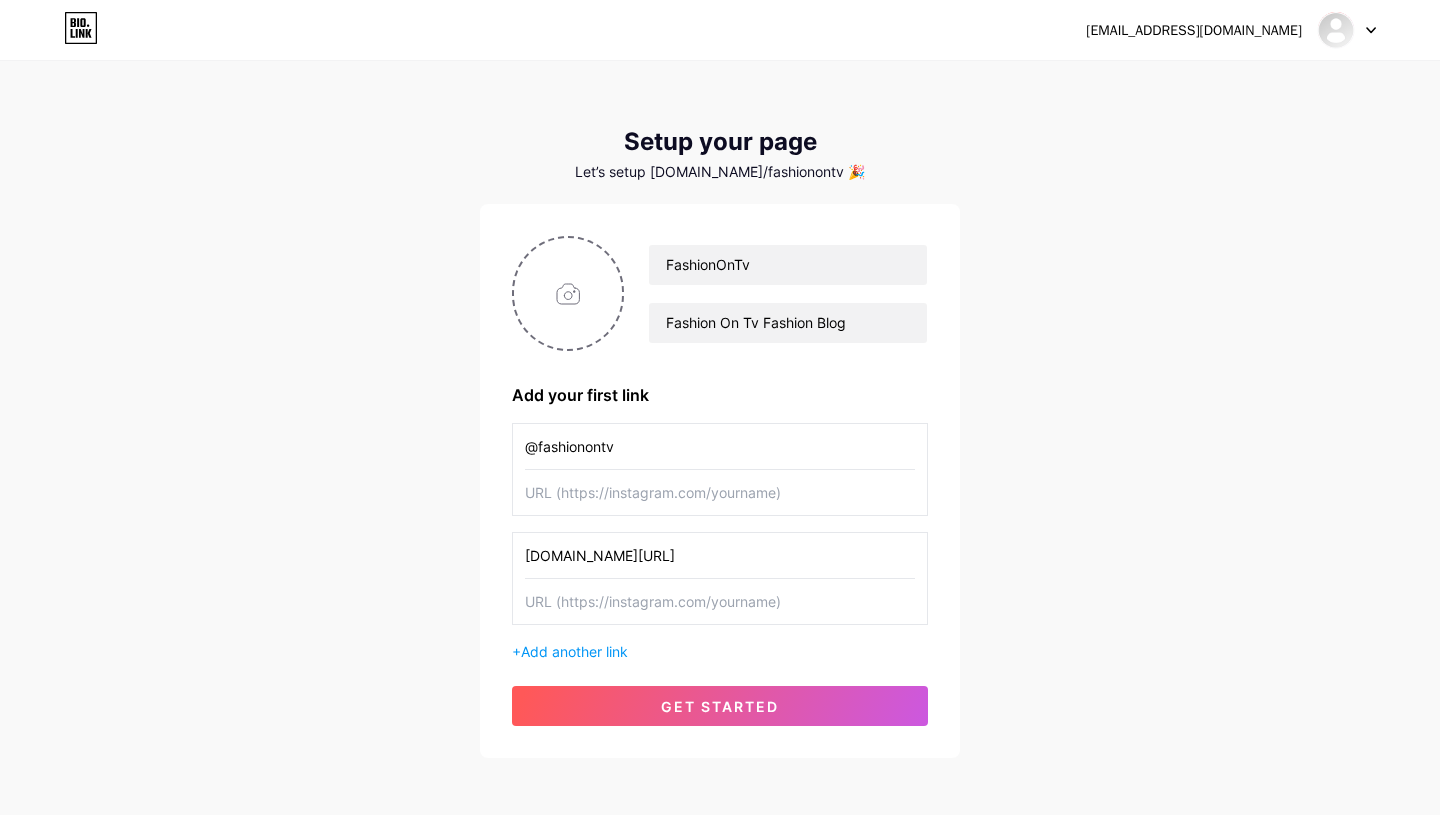 drag, startPoint x: 527, startPoint y: 553, endPoint x: 738, endPoint y: 551, distance: 211.00948 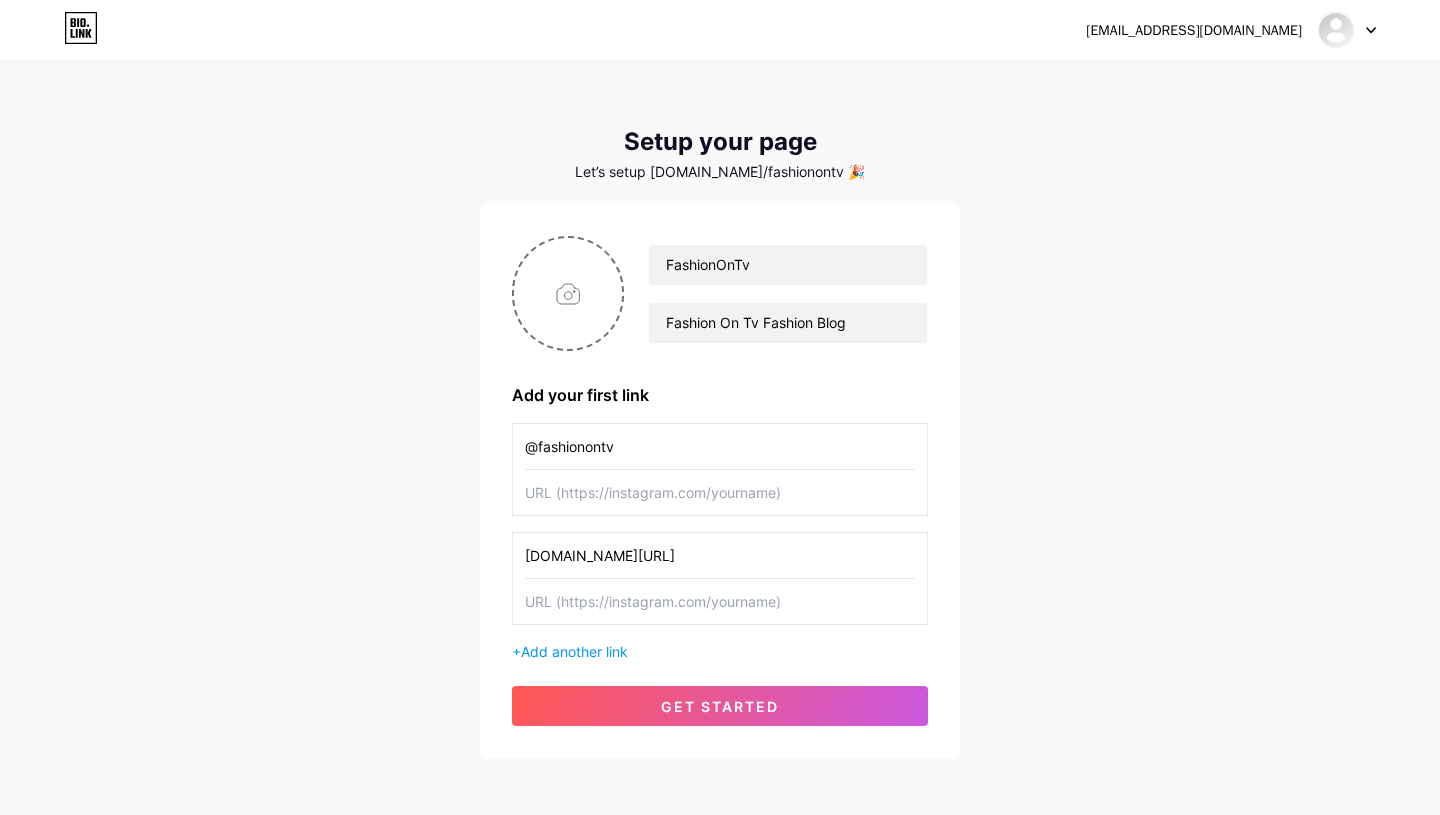 click on "[DOMAIN_NAME][URL]" at bounding box center (720, 555) 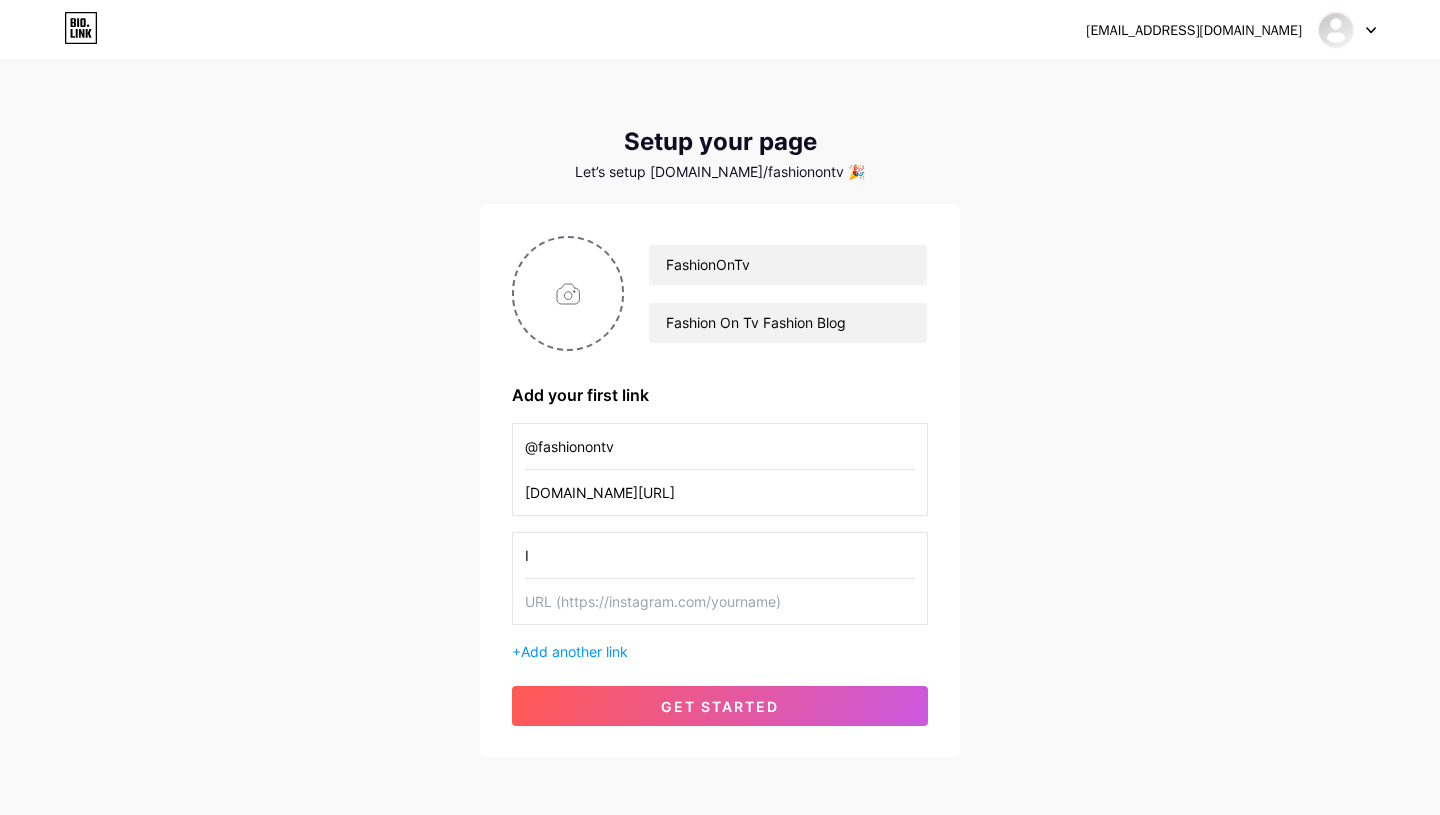 click on "[DOMAIN_NAME][URL]" at bounding box center (720, 492) 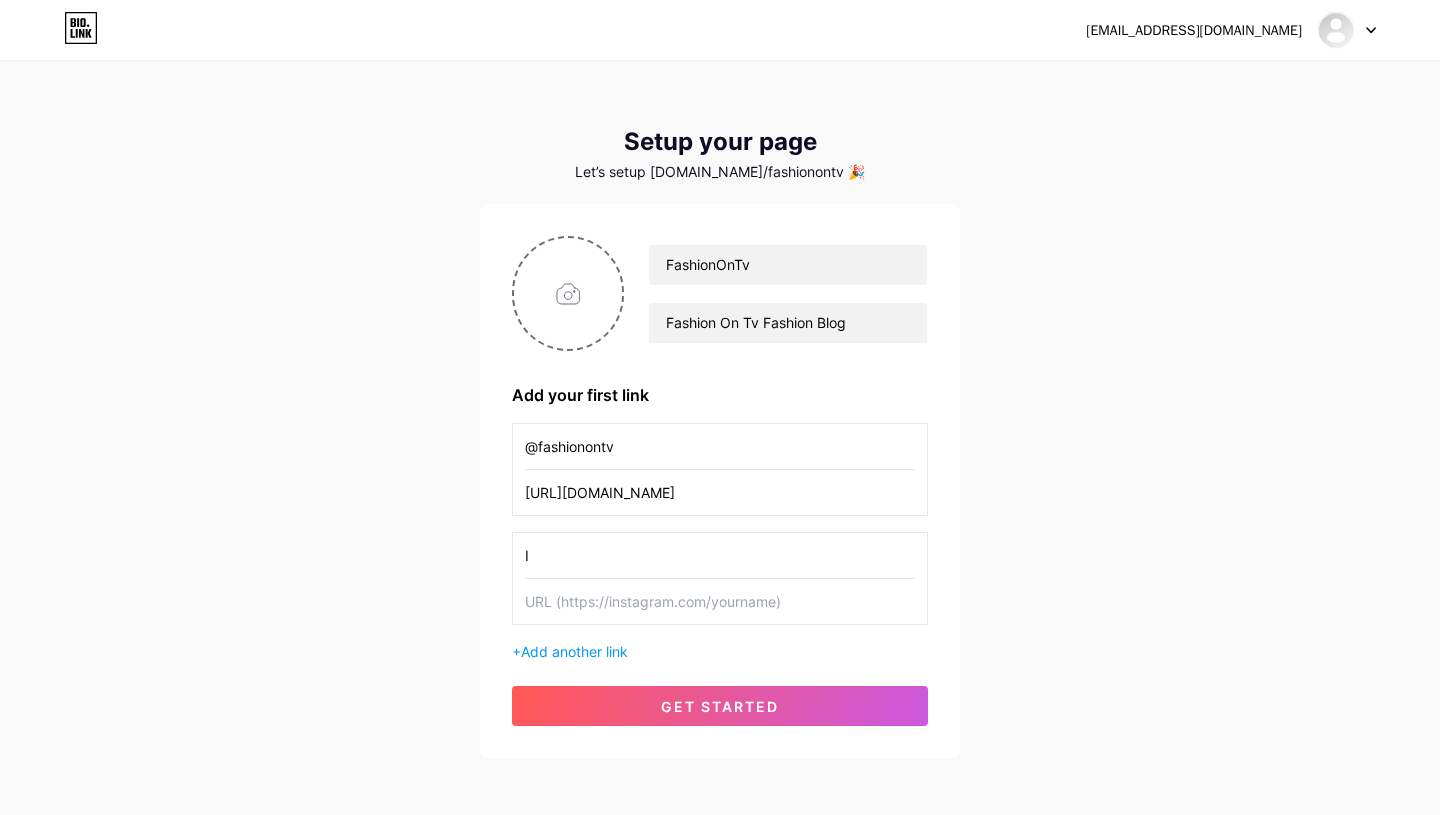 type on "[URL][DOMAIN_NAME]" 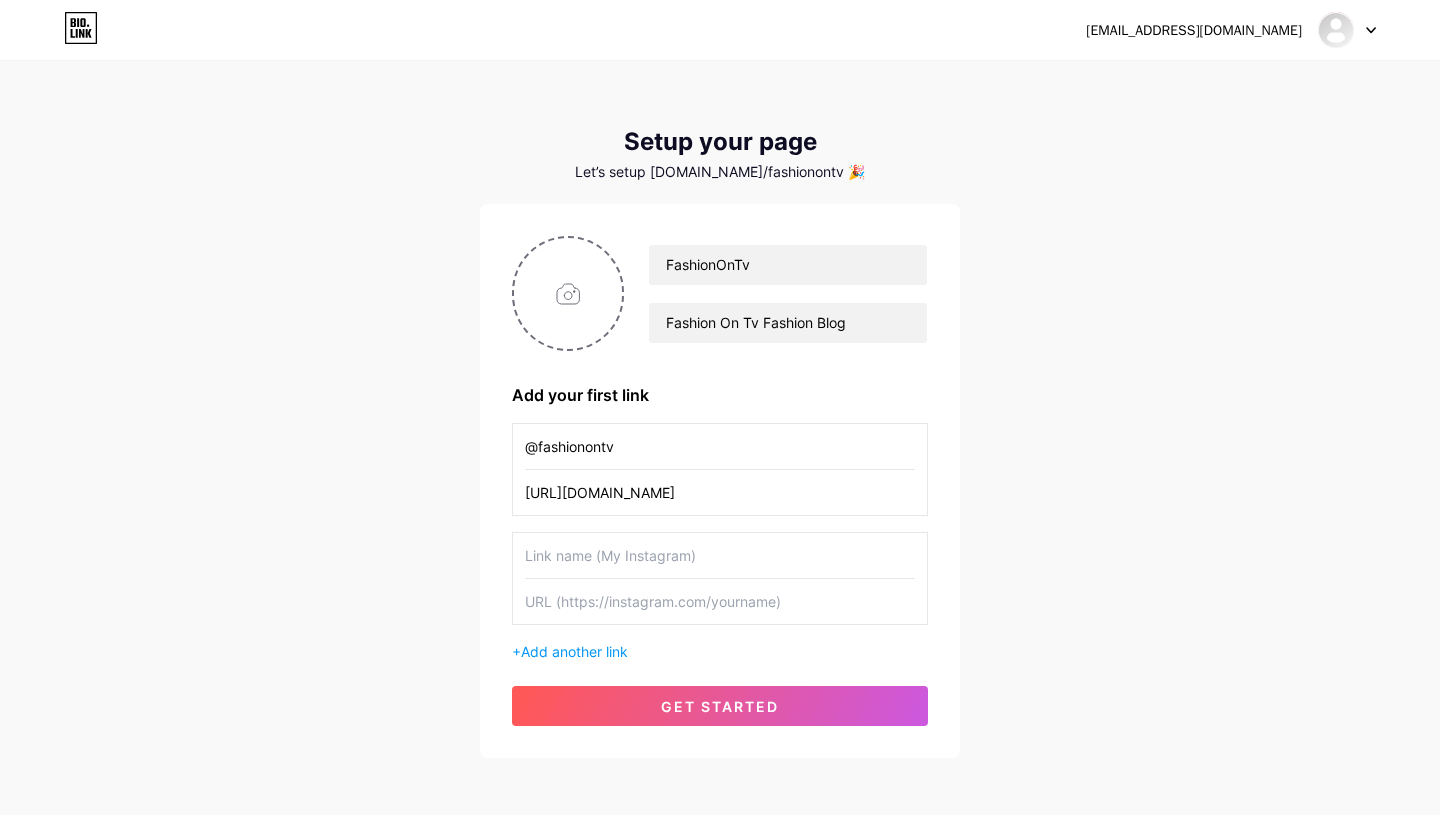 click at bounding box center (720, 555) 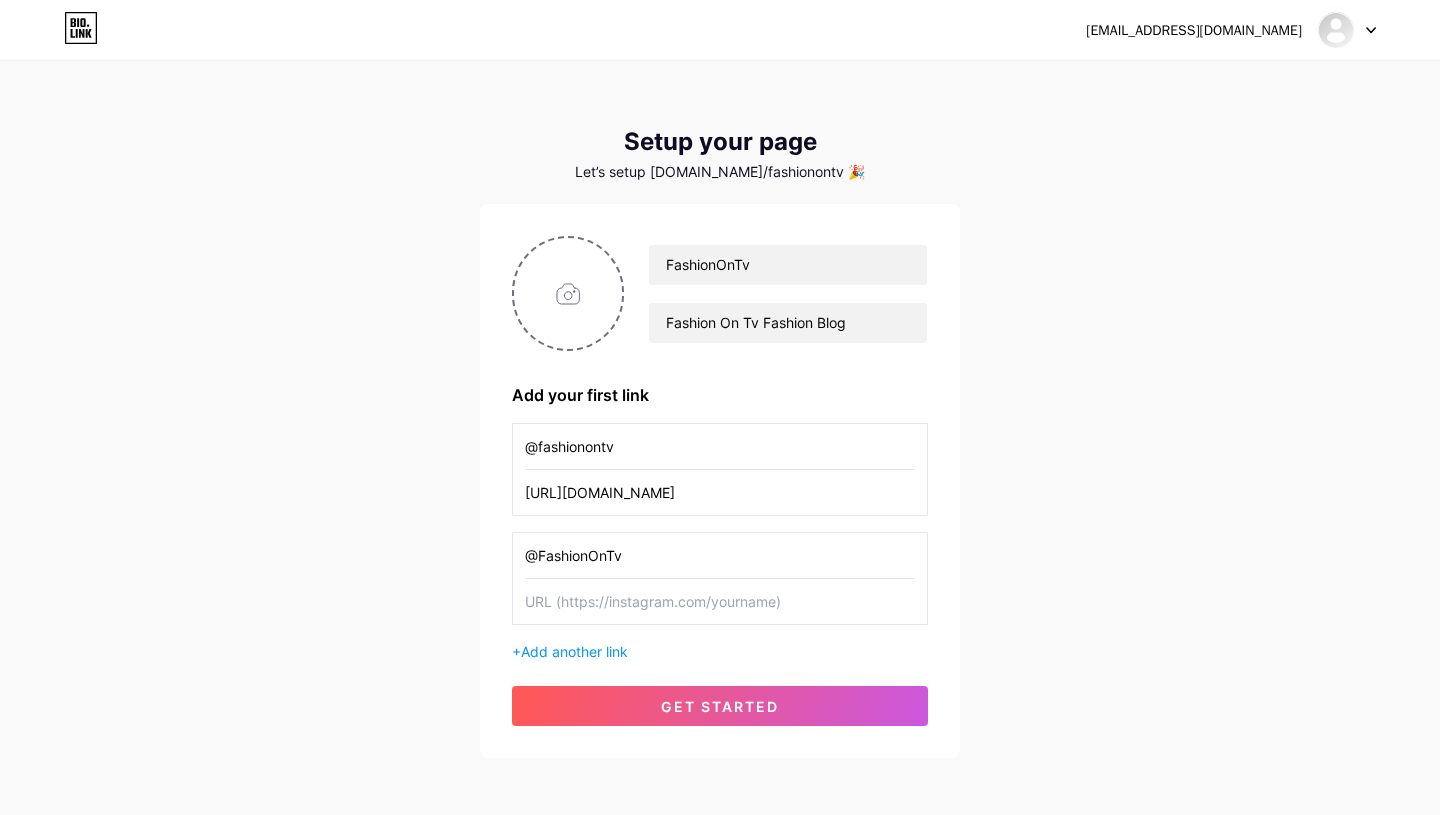 type on "@FashionOnTv" 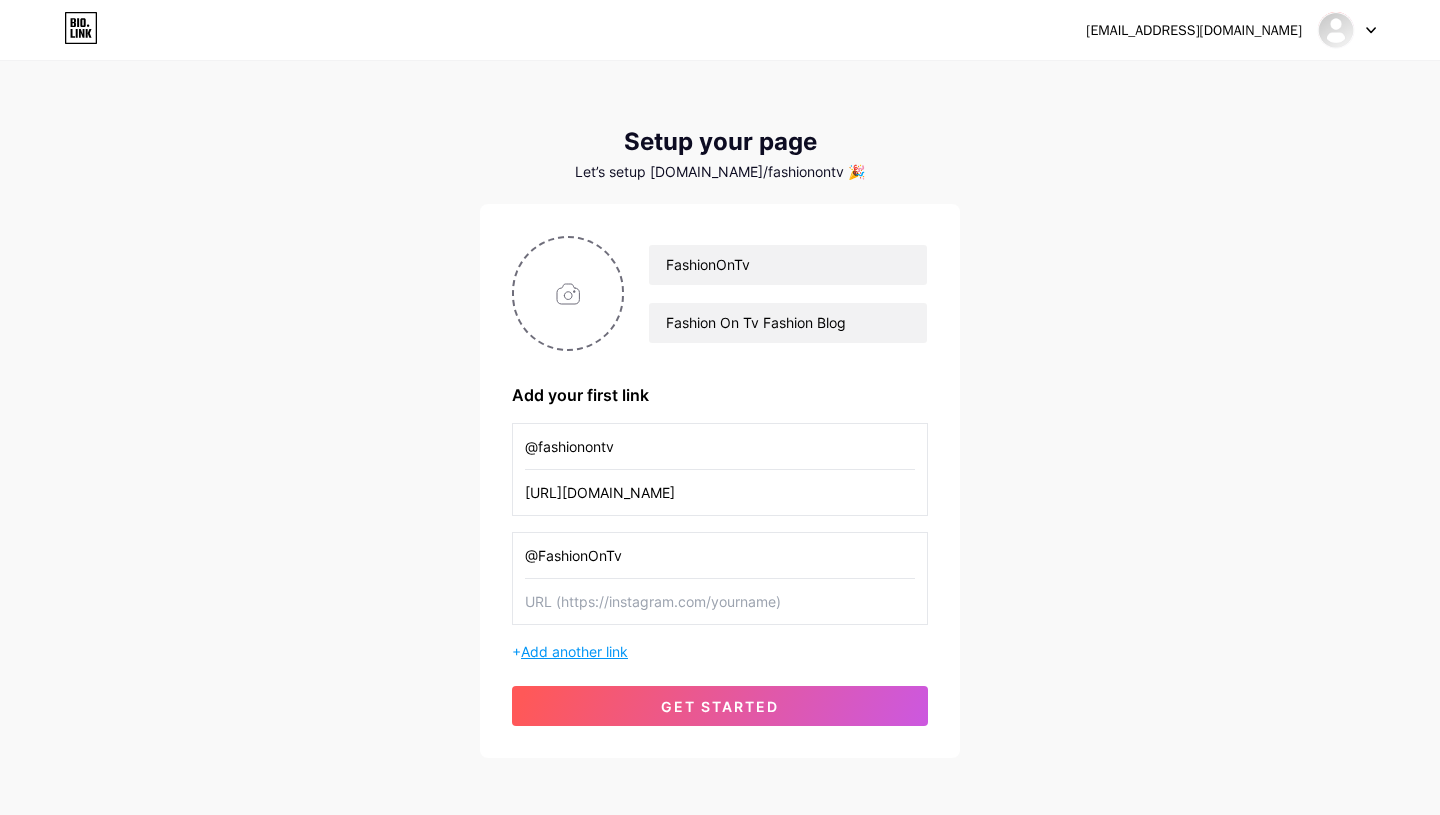 click on "Add another link" at bounding box center (574, 651) 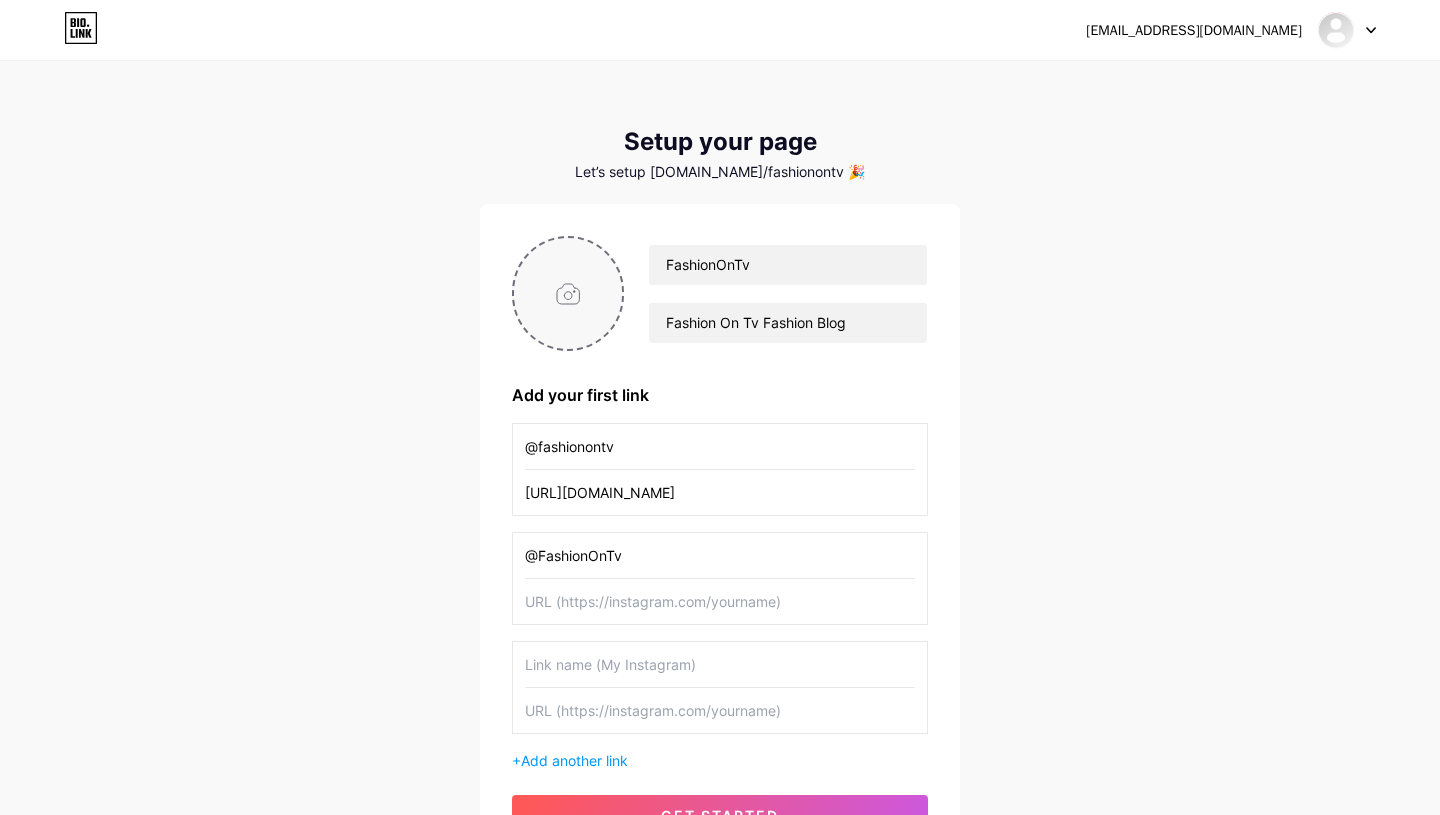 click at bounding box center [568, 293] 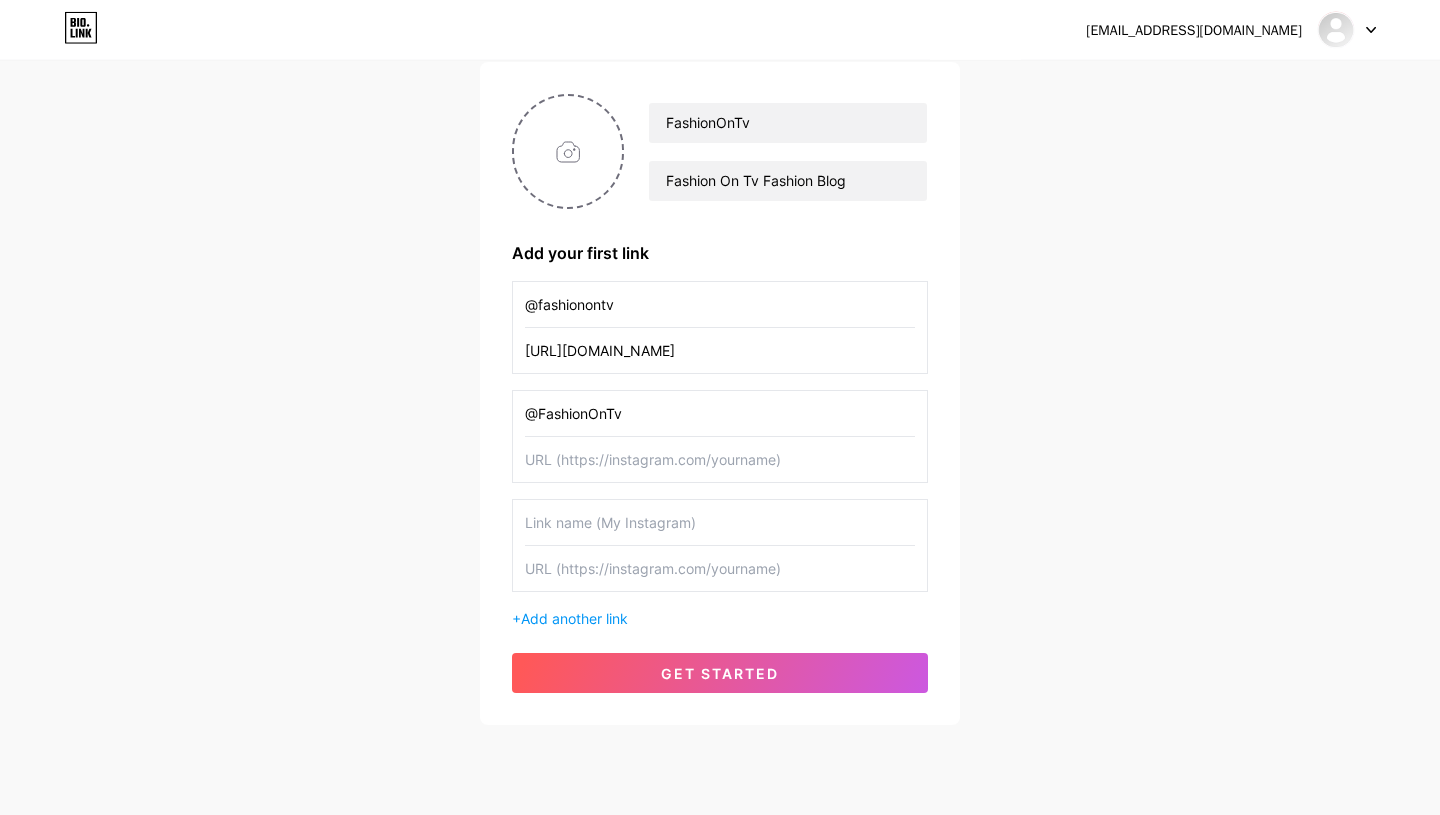 scroll, scrollTop: 144, scrollLeft: 0, axis: vertical 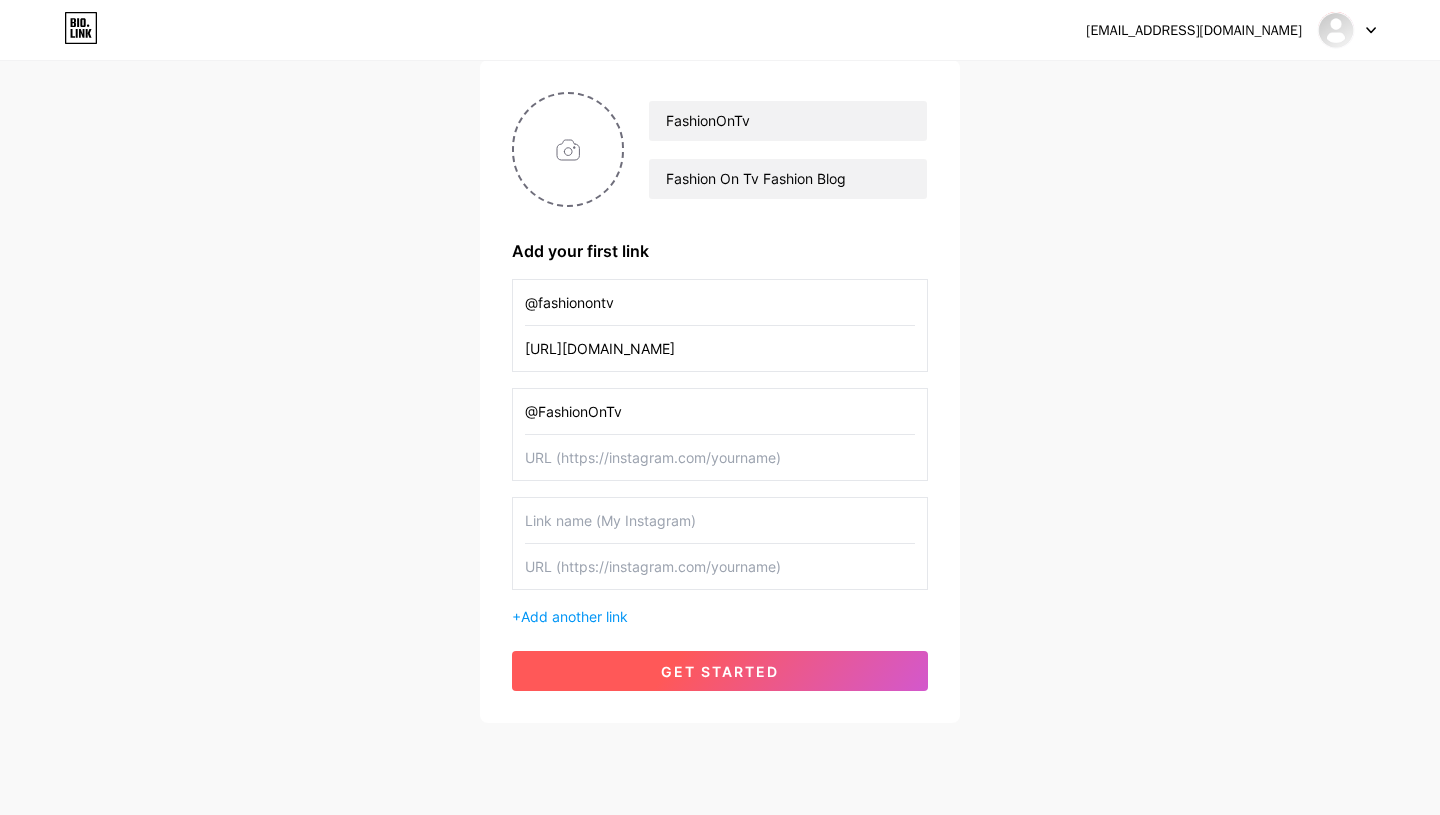 click on "get started" at bounding box center (720, 671) 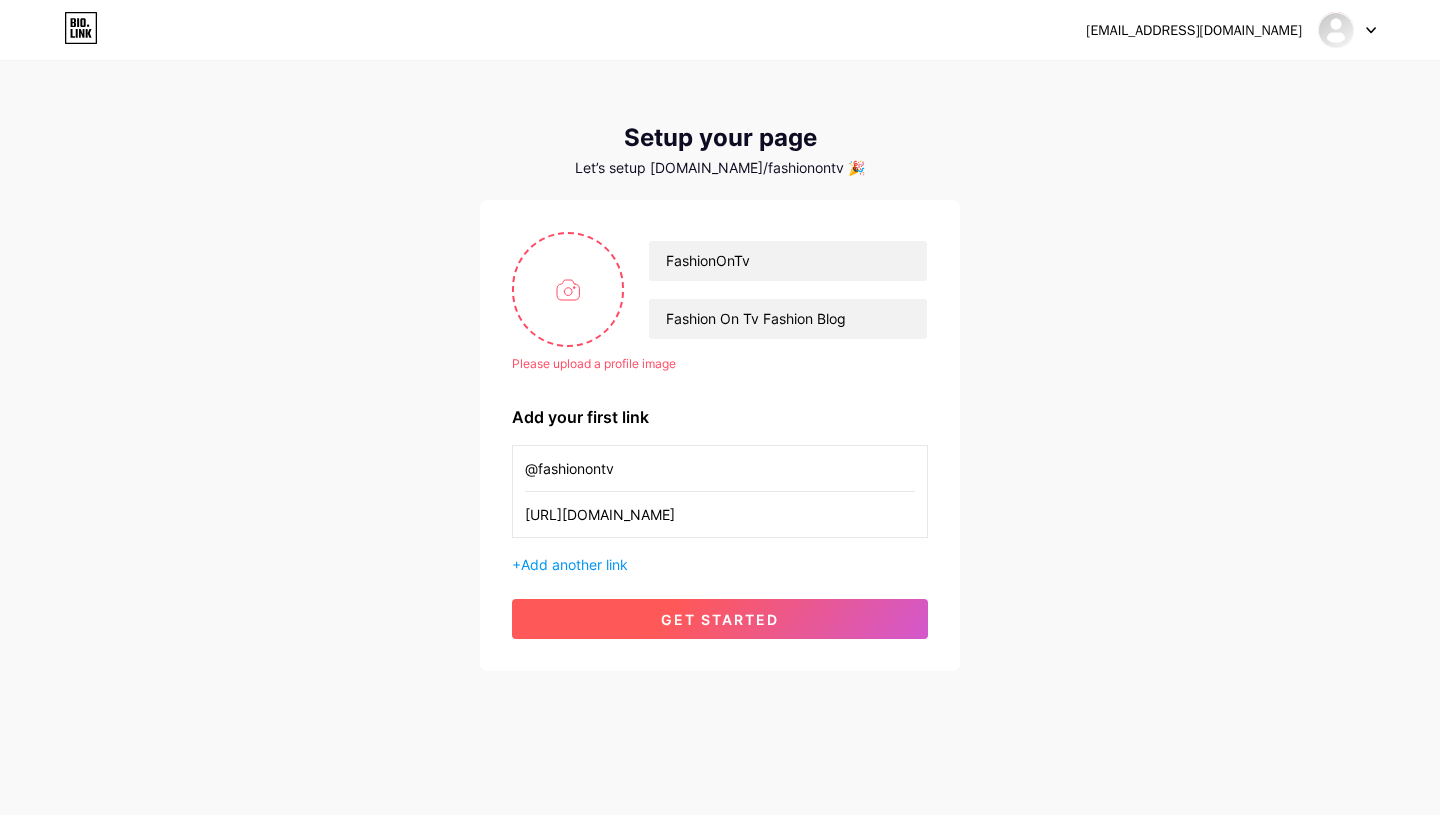 scroll, scrollTop: 4, scrollLeft: 0, axis: vertical 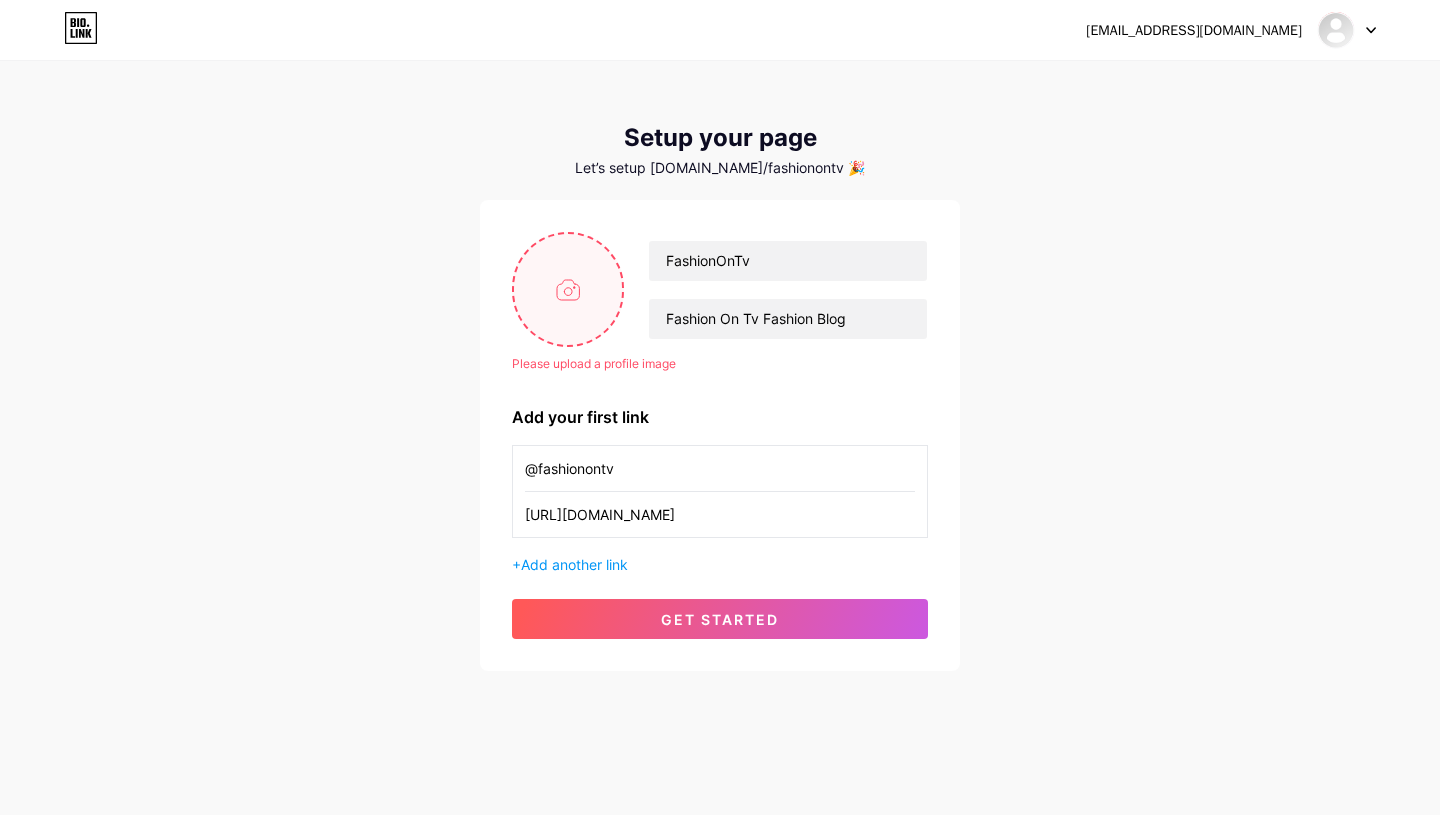 click at bounding box center [568, 289] 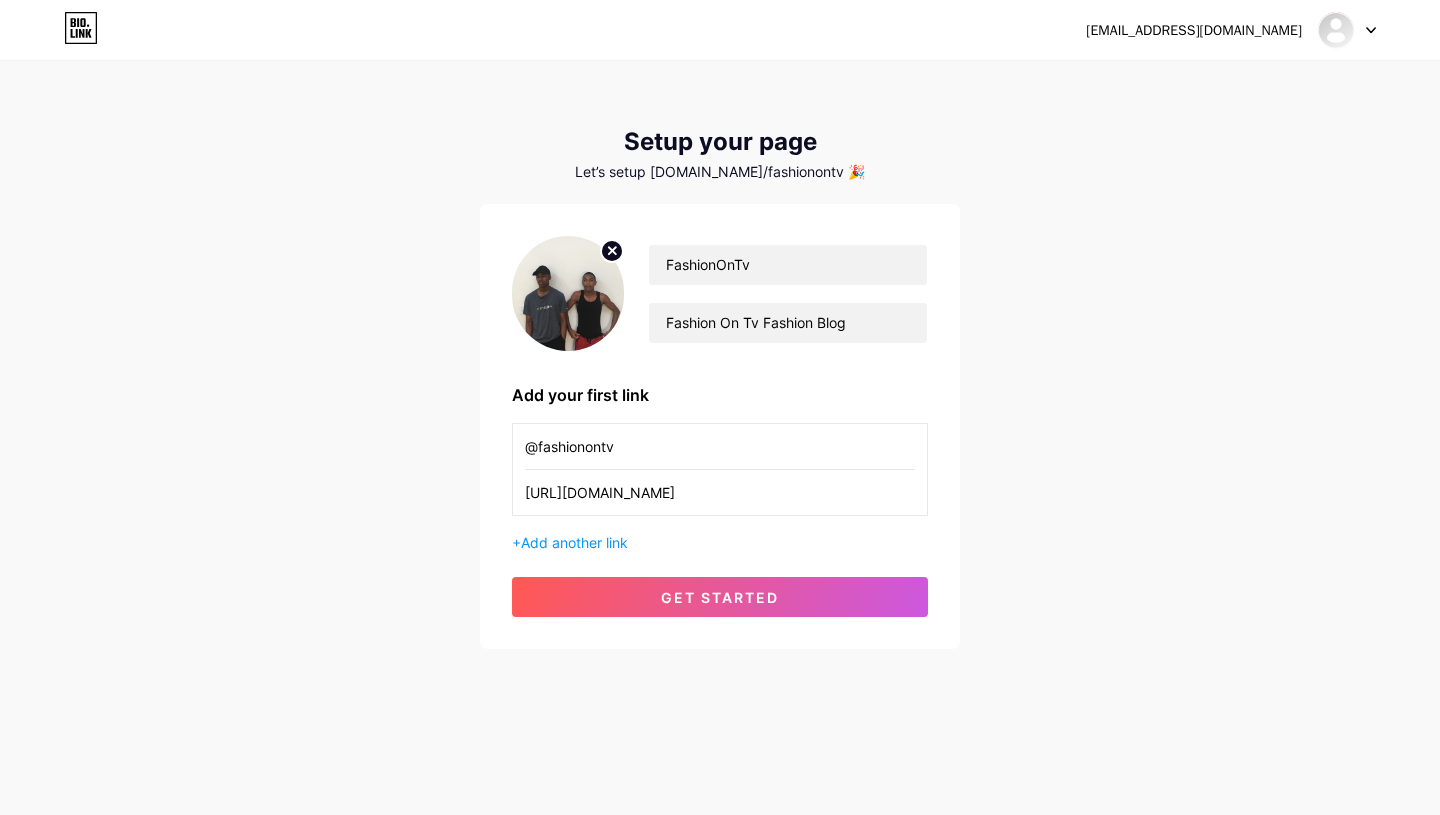 scroll, scrollTop: 0, scrollLeft: 0, axis: both 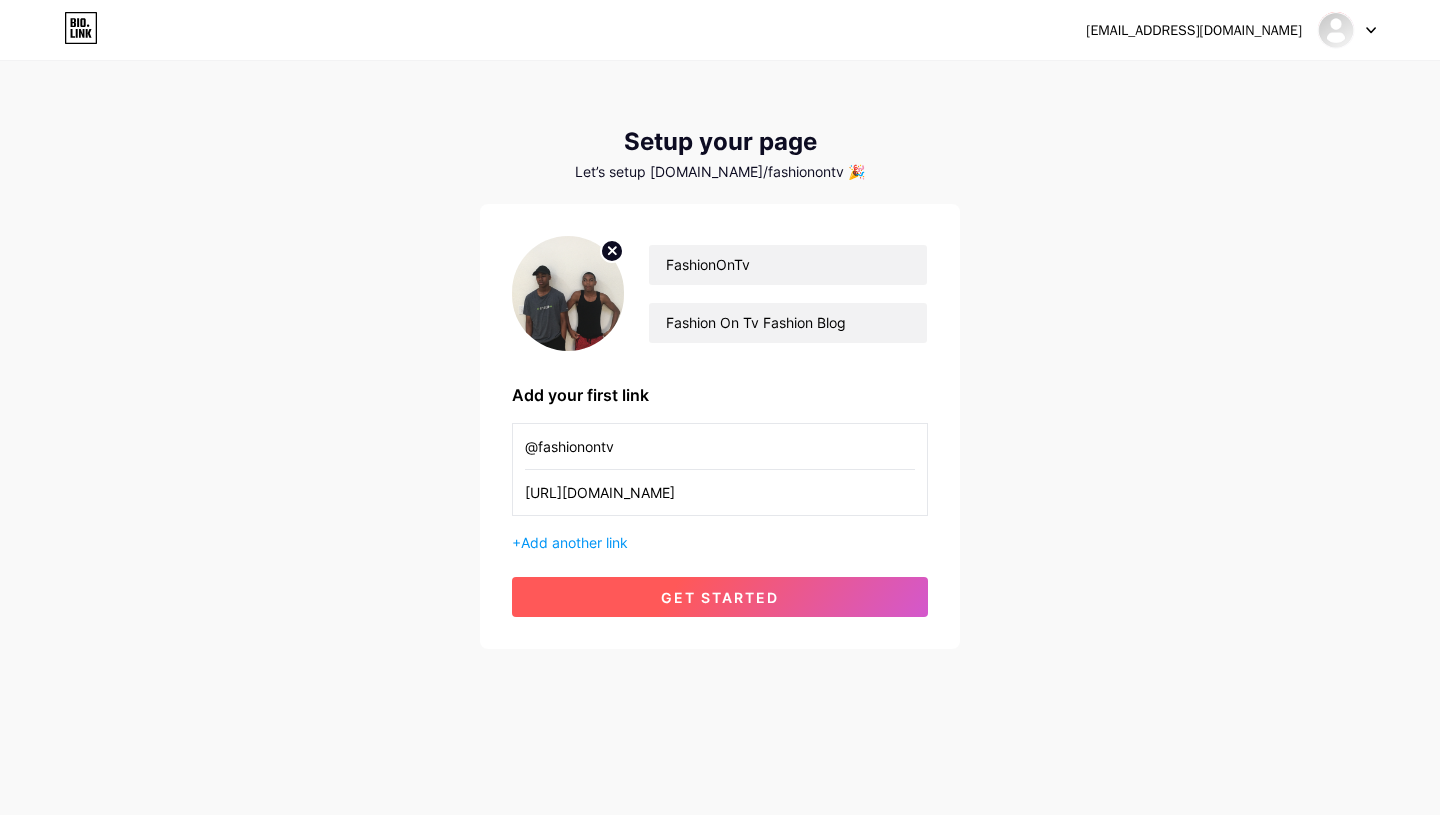 click on "get started" at bounding box center [720, 597] 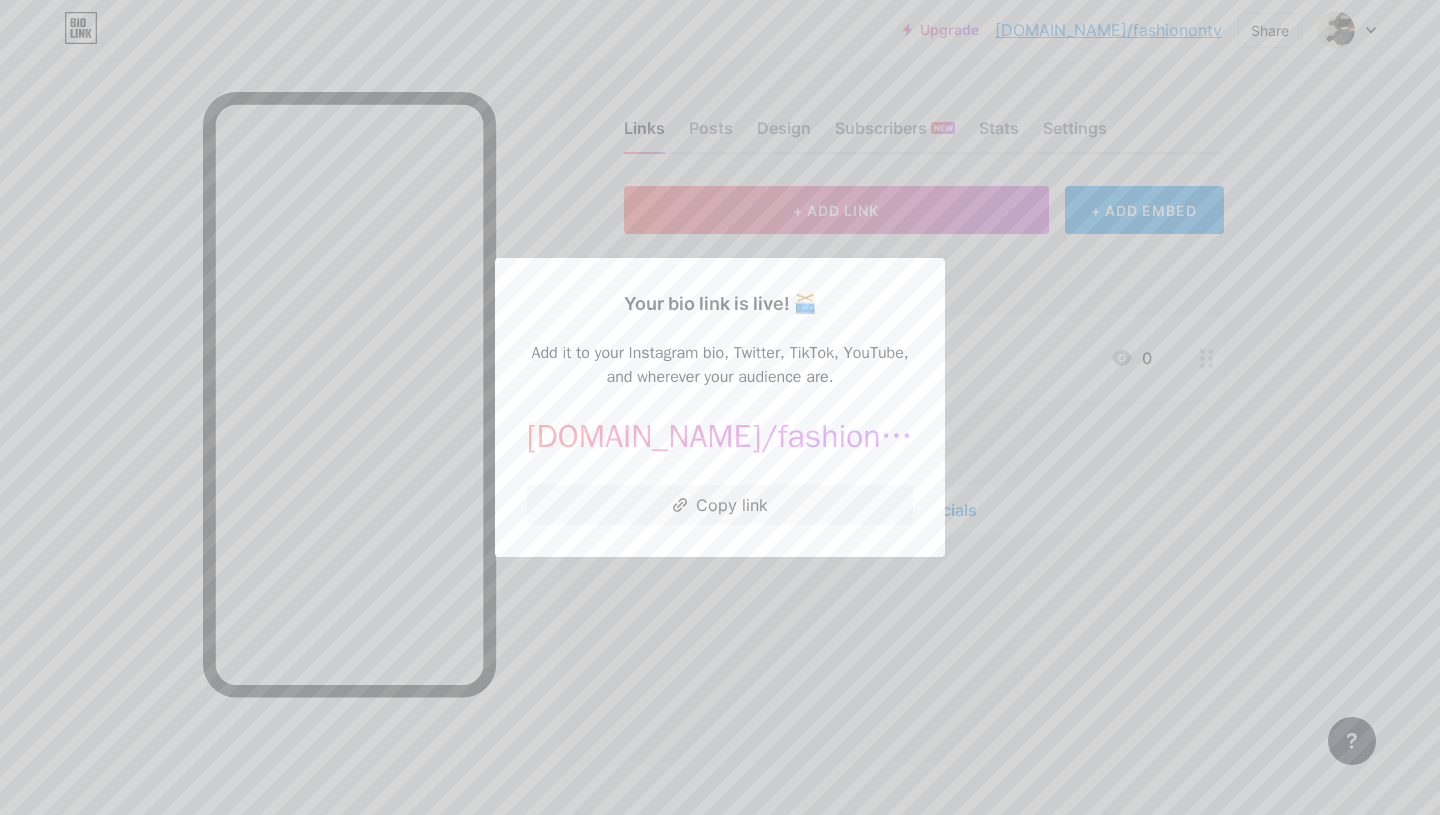 click at bounding box center (720, 407) 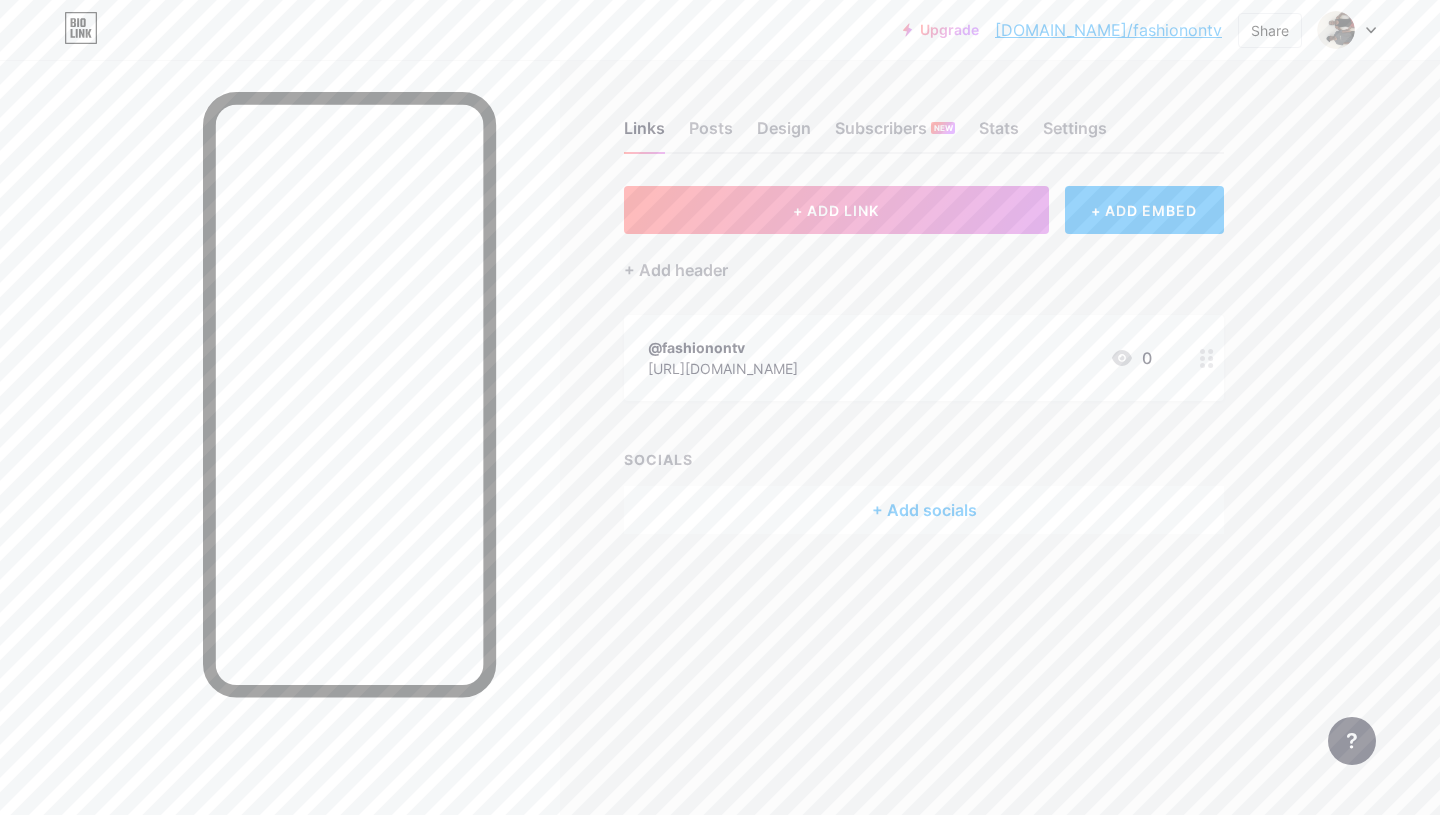 click at bounding box center (1347, 30) 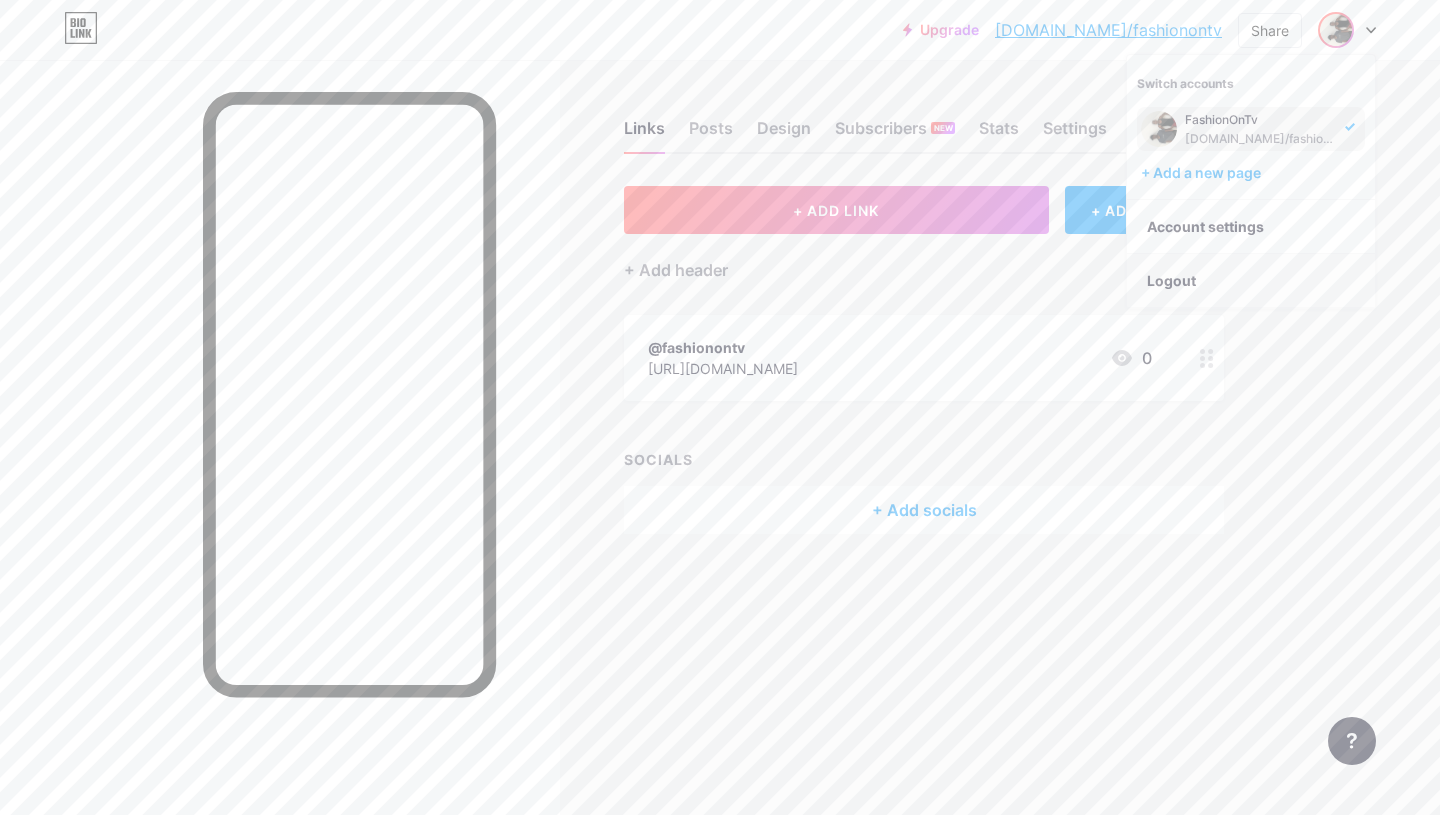 click on "Logout" at bounding box center (1251, 281) 